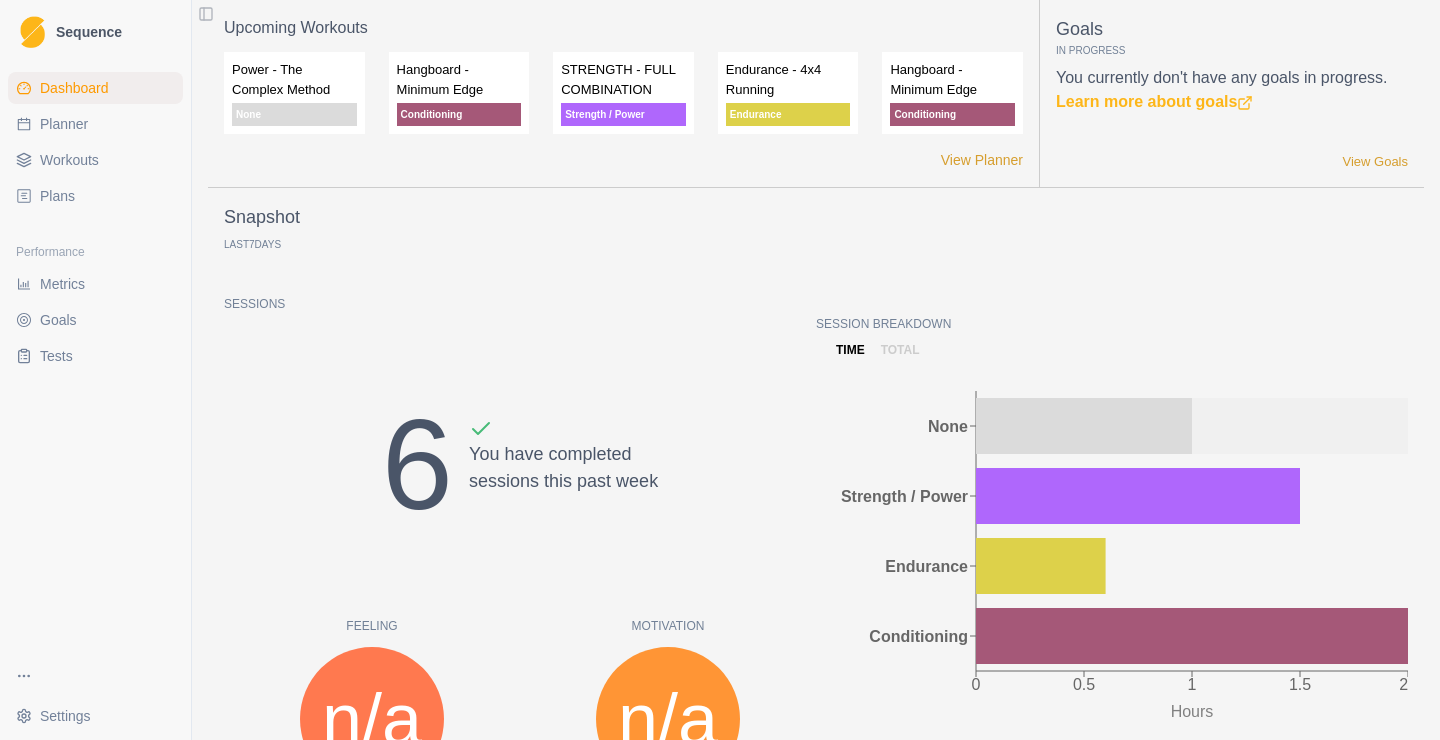 scroll, scrollTop: 0, scrollLeft: 0, axis: both 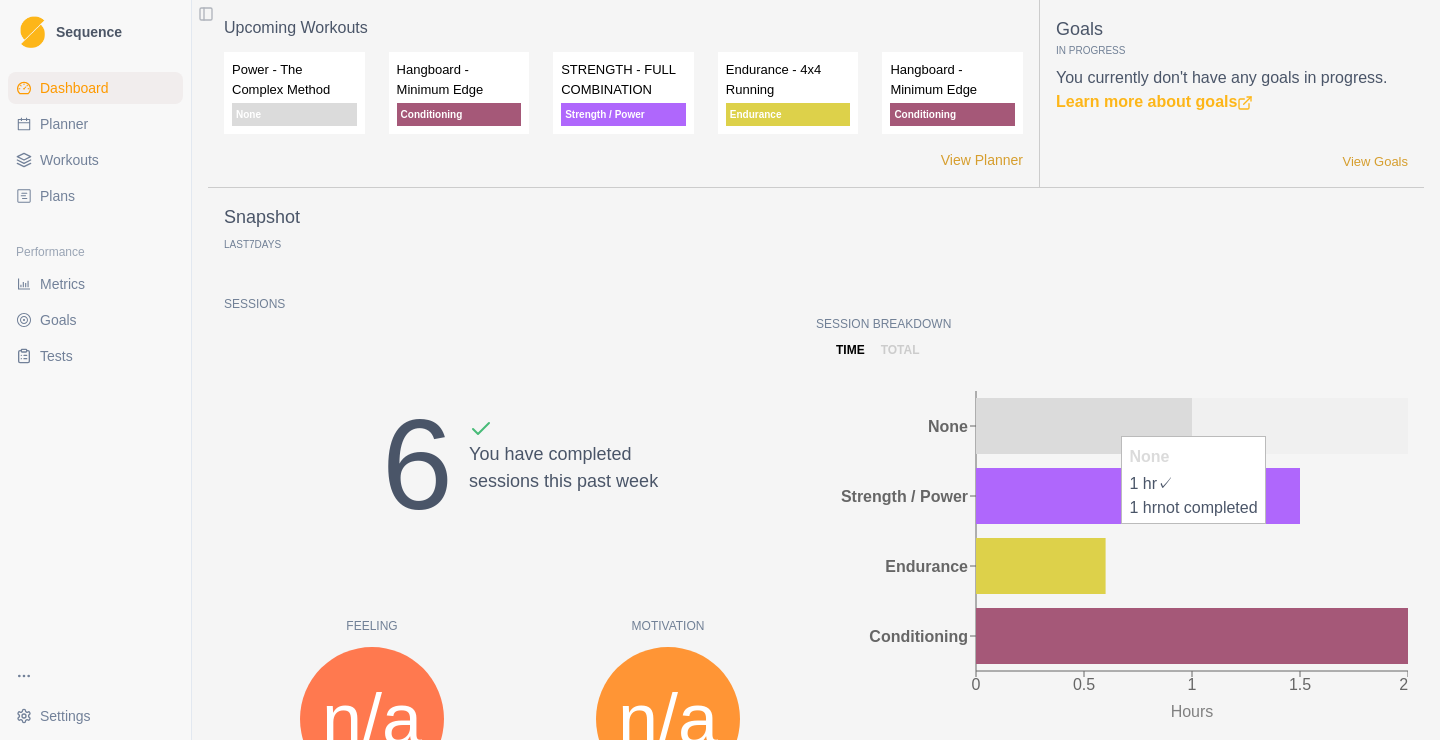 click 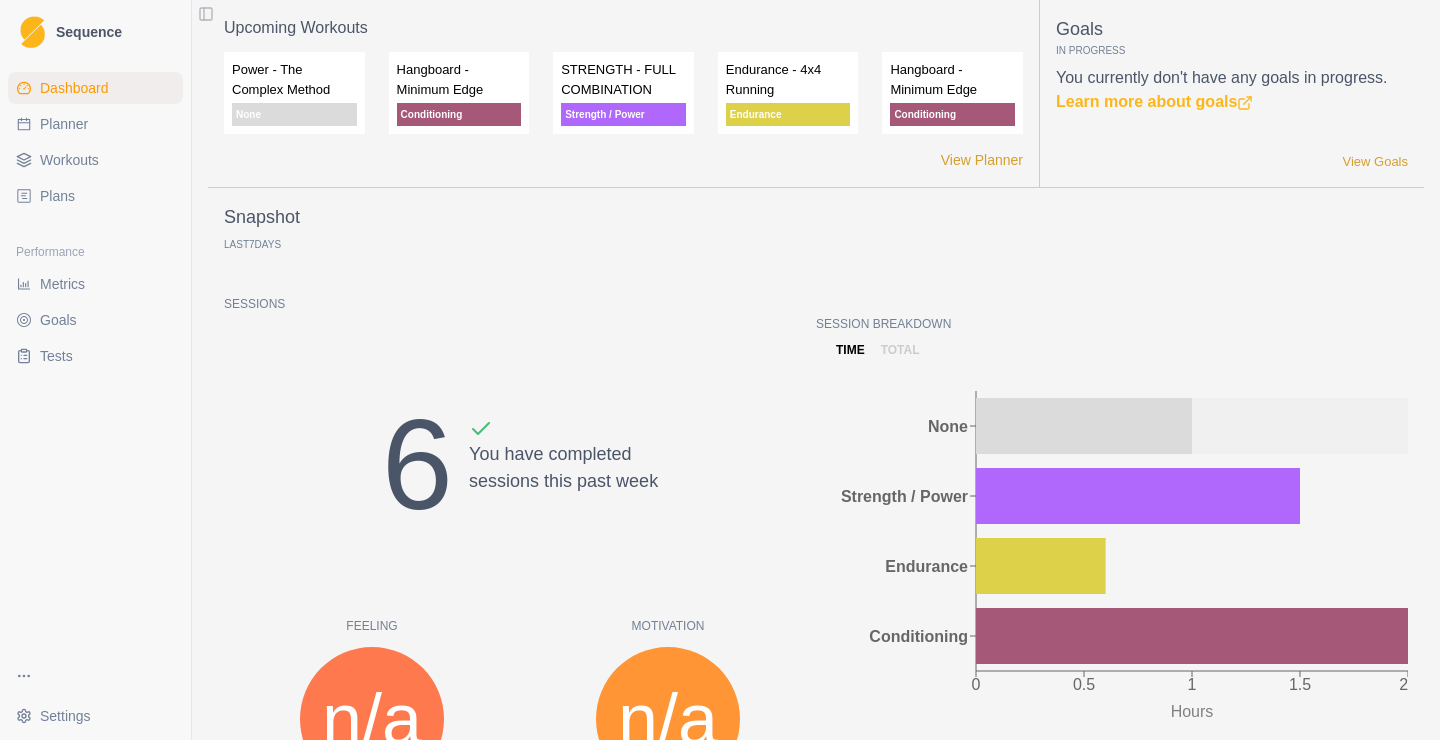 click on "Planner" at bounding box center [64, 124] 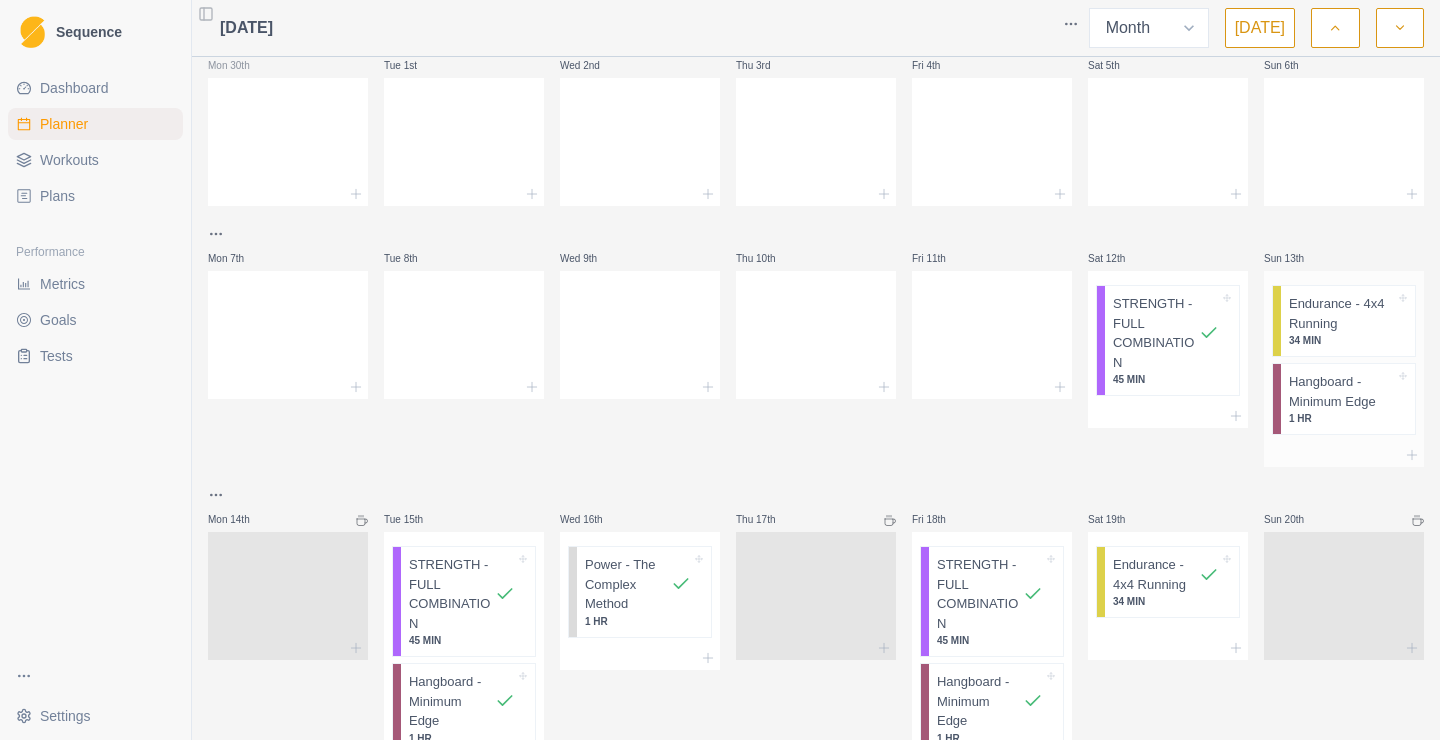 scroll, scrollTop: 0, scrollLeft: 0, axis: both 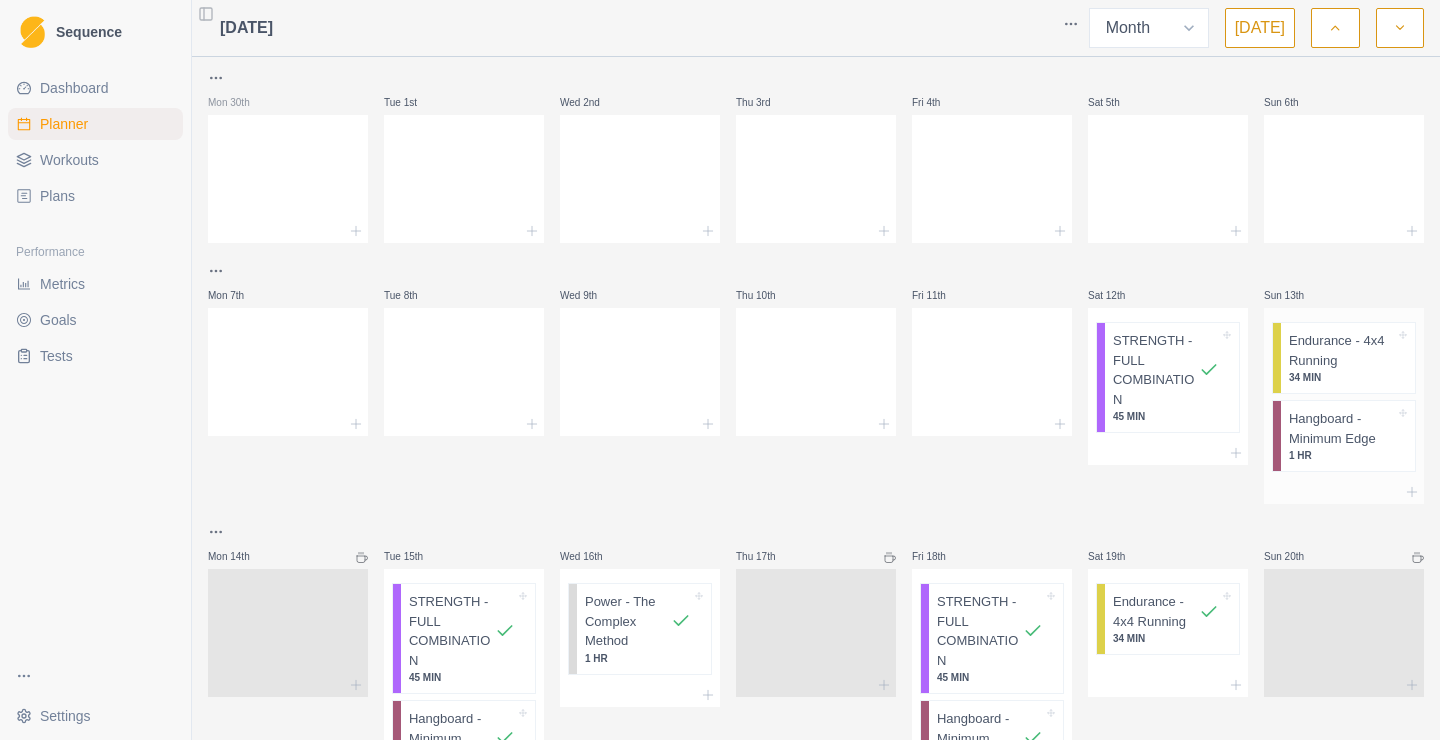 click on "Endurance - 4x4 Running" at bounding box center [1342, 350] 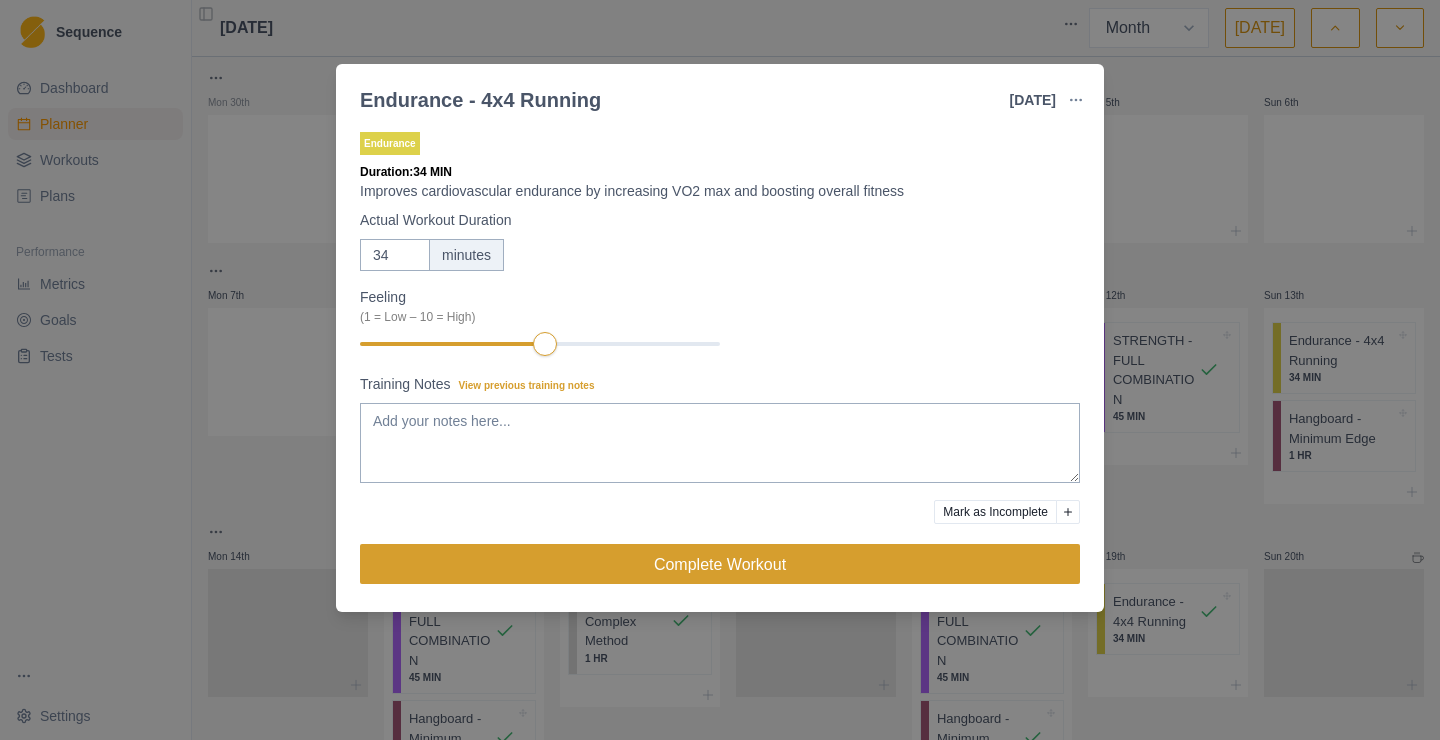 click on "Complete Workout" at bounding box center (720, 564) 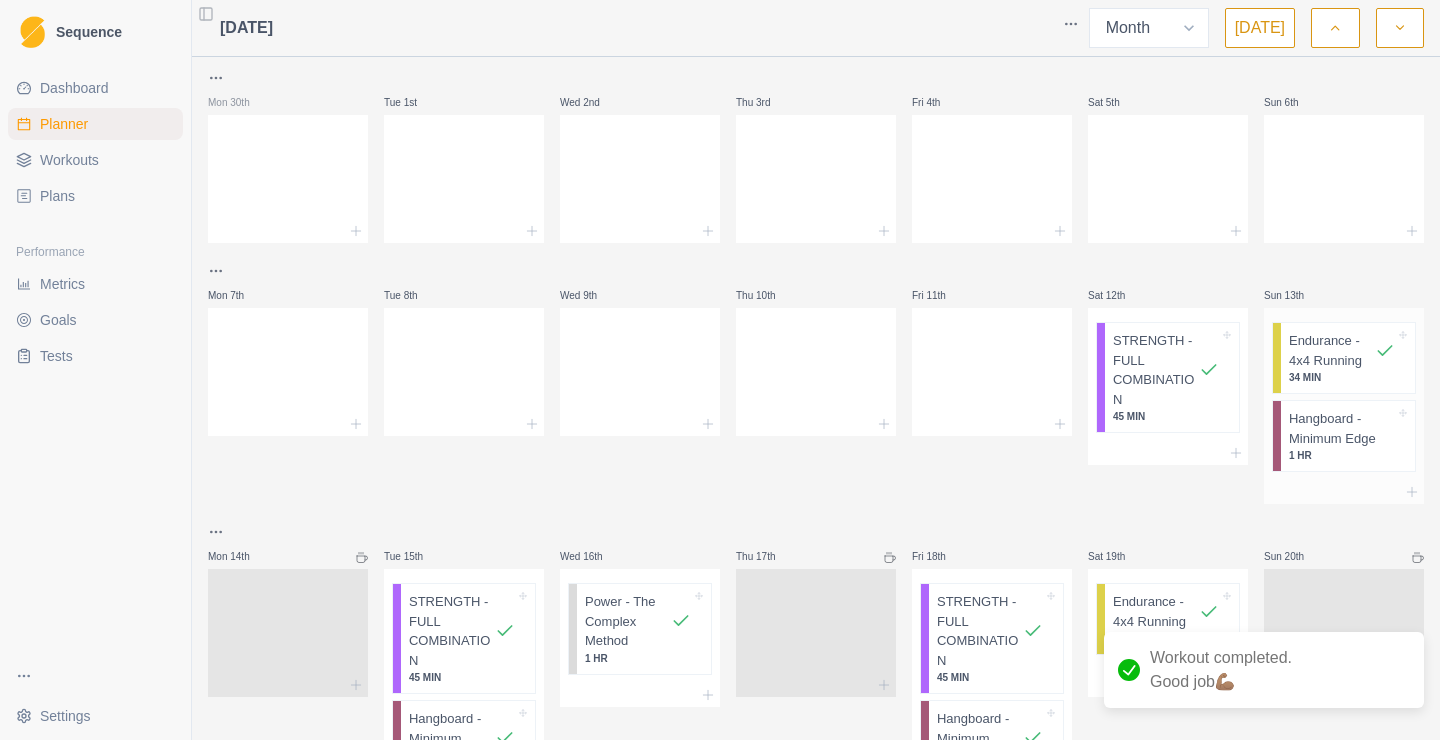 click on "Hangboard - Minimum Edge" at bounding box center (1342, 428) 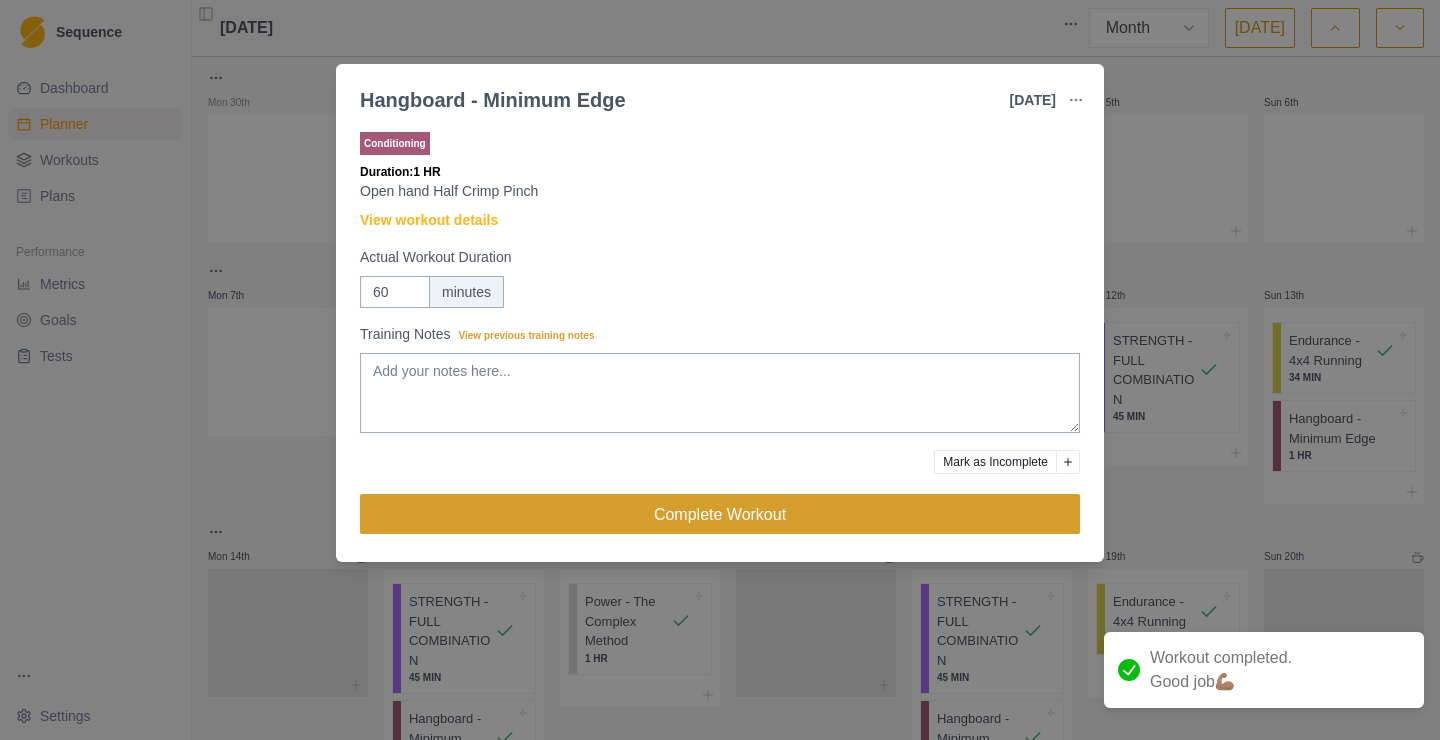 click on "Complete Workout" at bounding box center (720, 514) 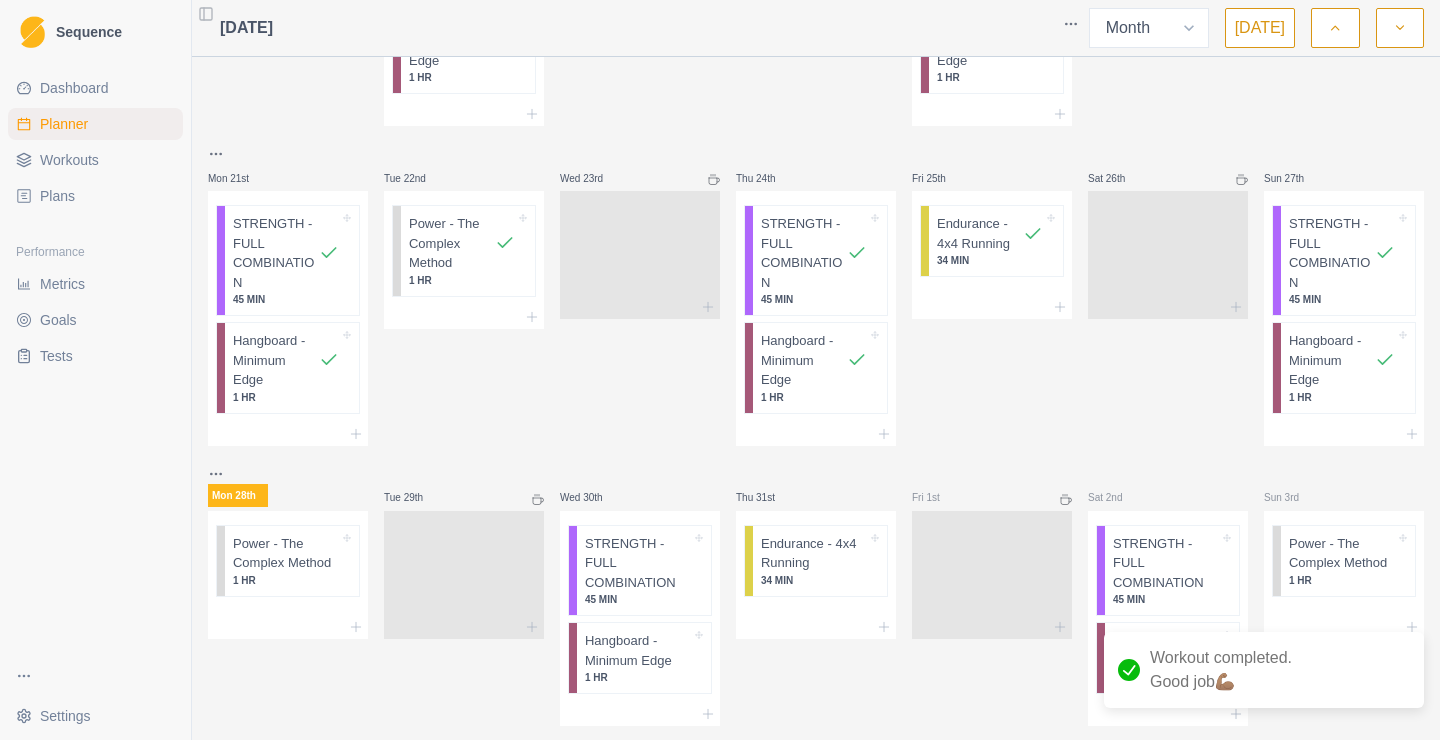 scroll, scrollTop: 740, scrollLeft: 0, axis: vertical 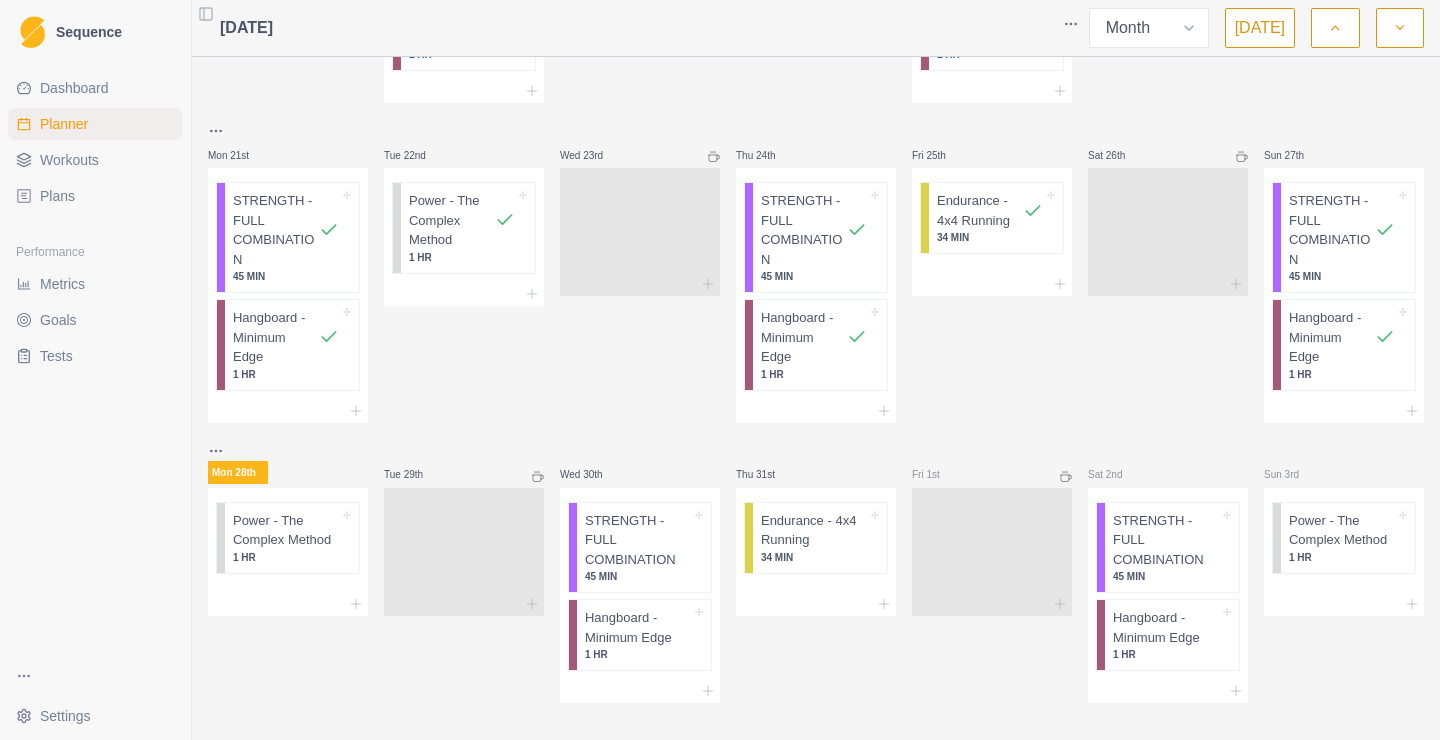 click on "Dashboard" at bounding box center [95, 88] 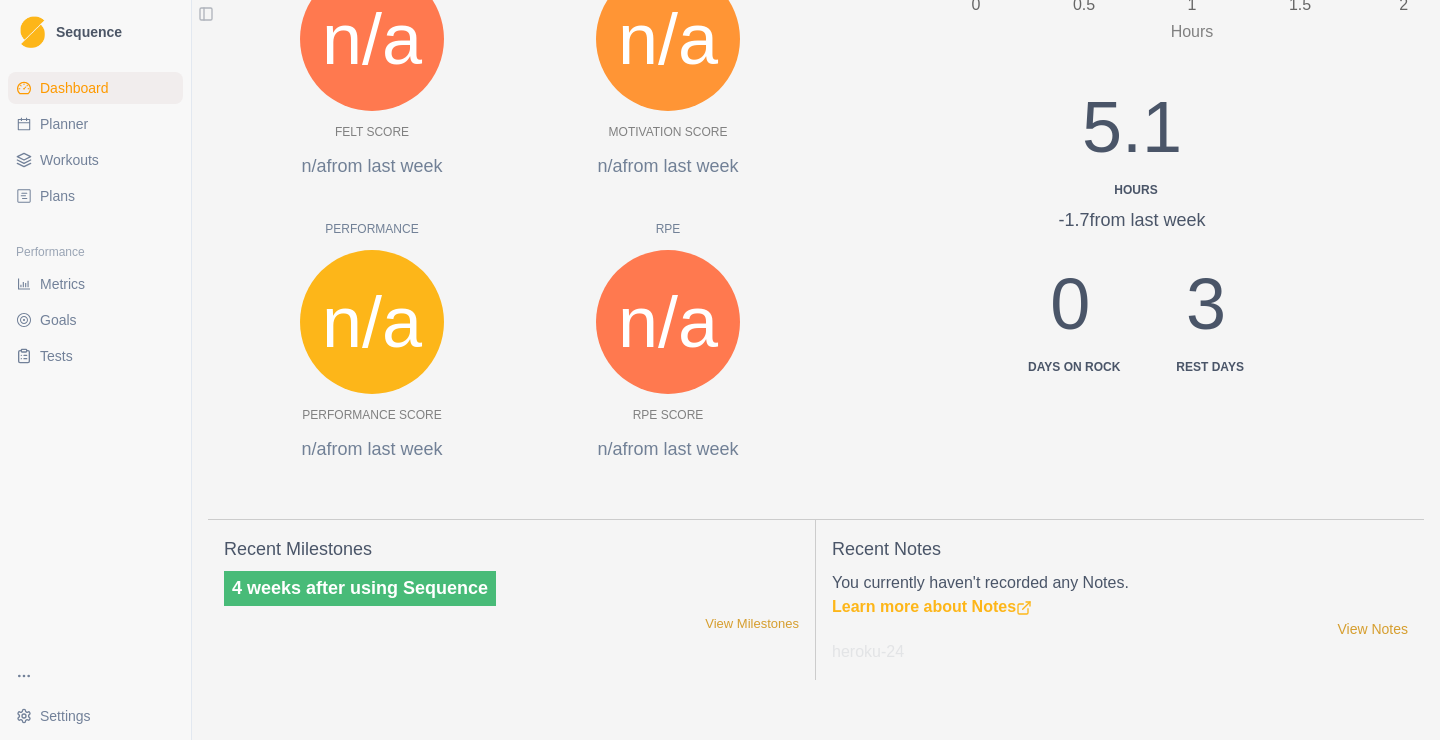 scroll, scrollTop: 700, scrollLeft: 0, axis: vertical 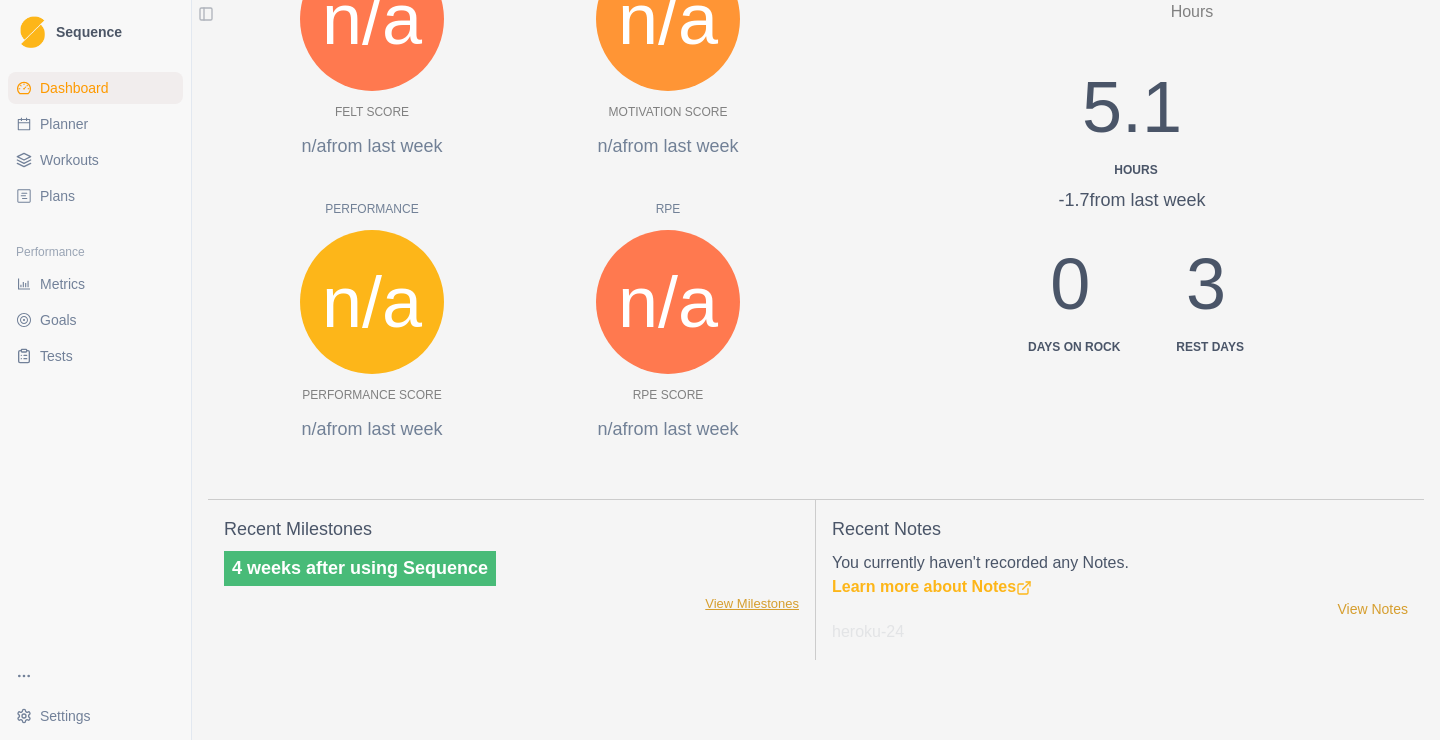 click on "View Milestones" at bounding box center [752, 604] 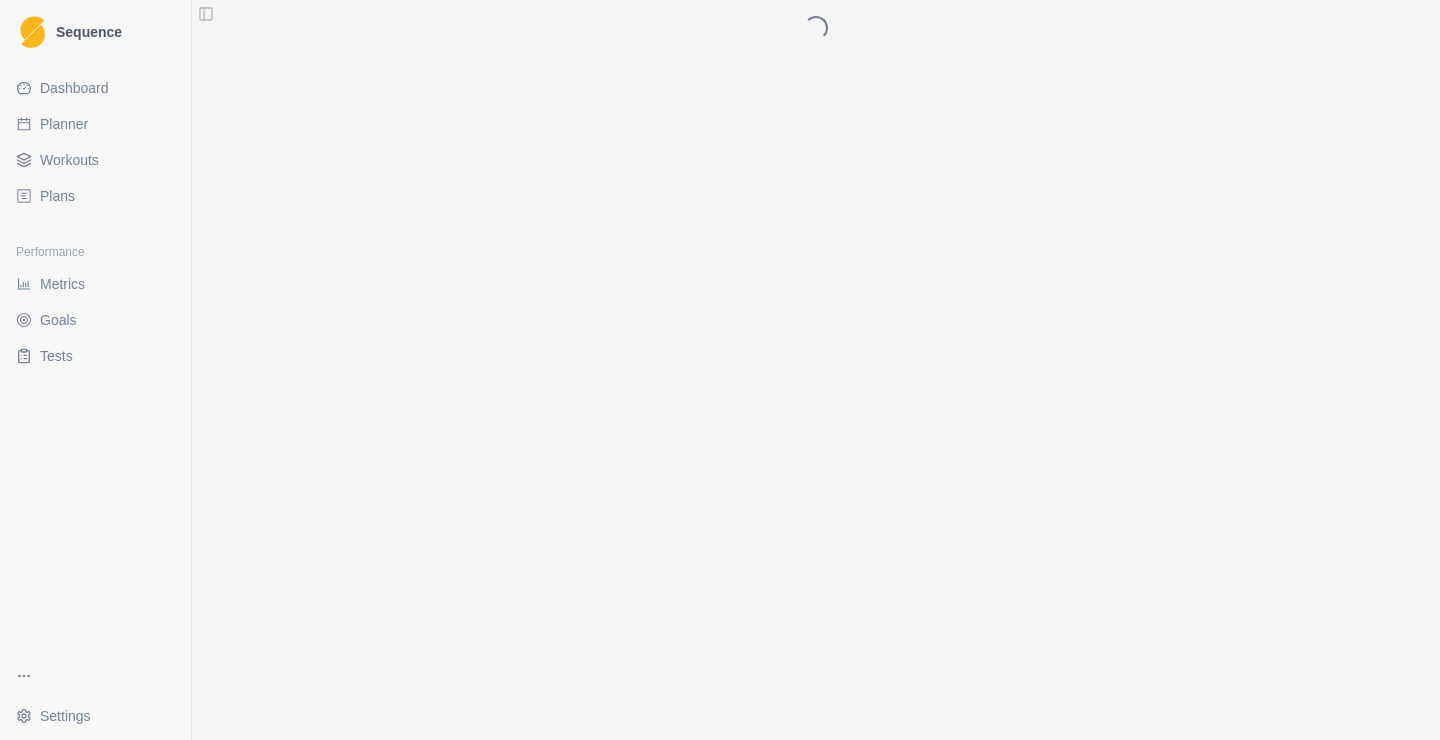 scroll, scrollTop: 0, scrollLeft: 0, axis: both 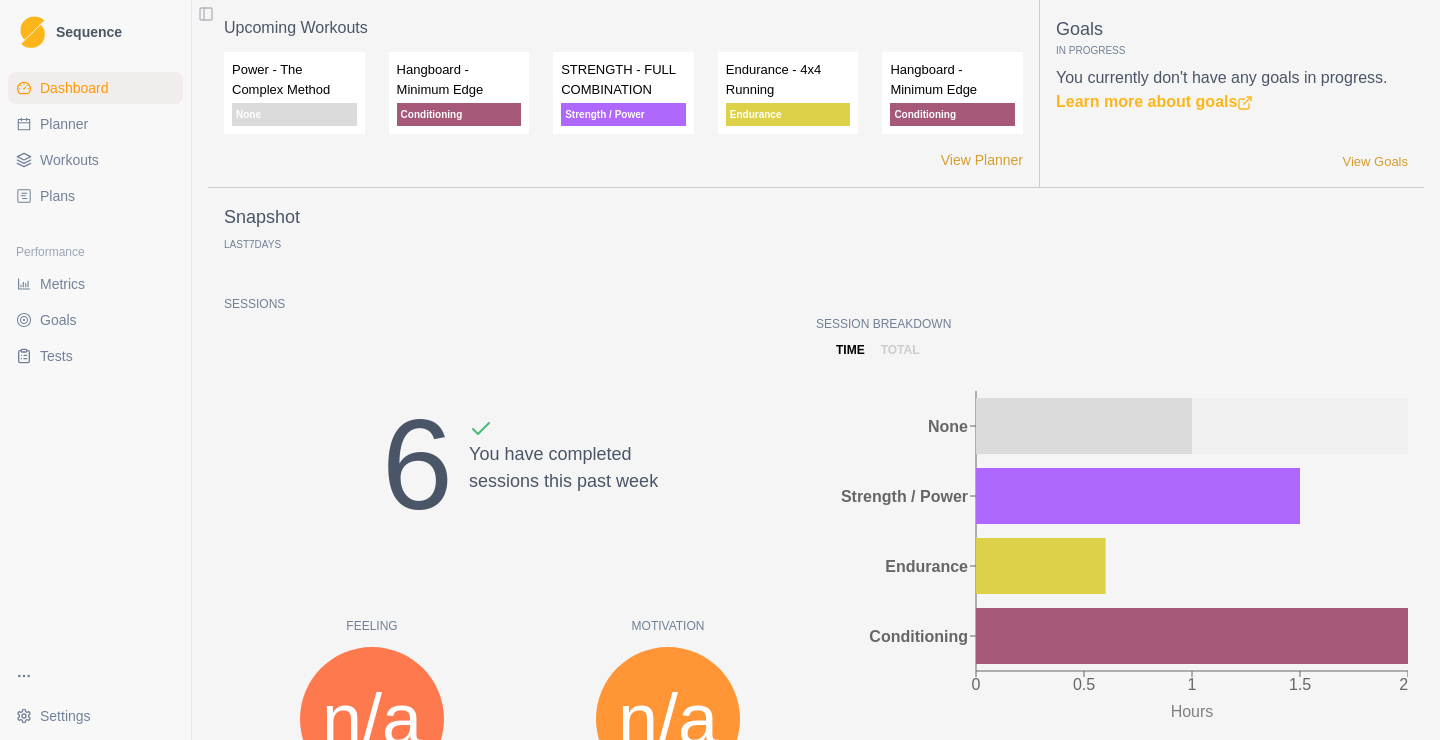 click on "Metrics" at bounding box center [95, 284] 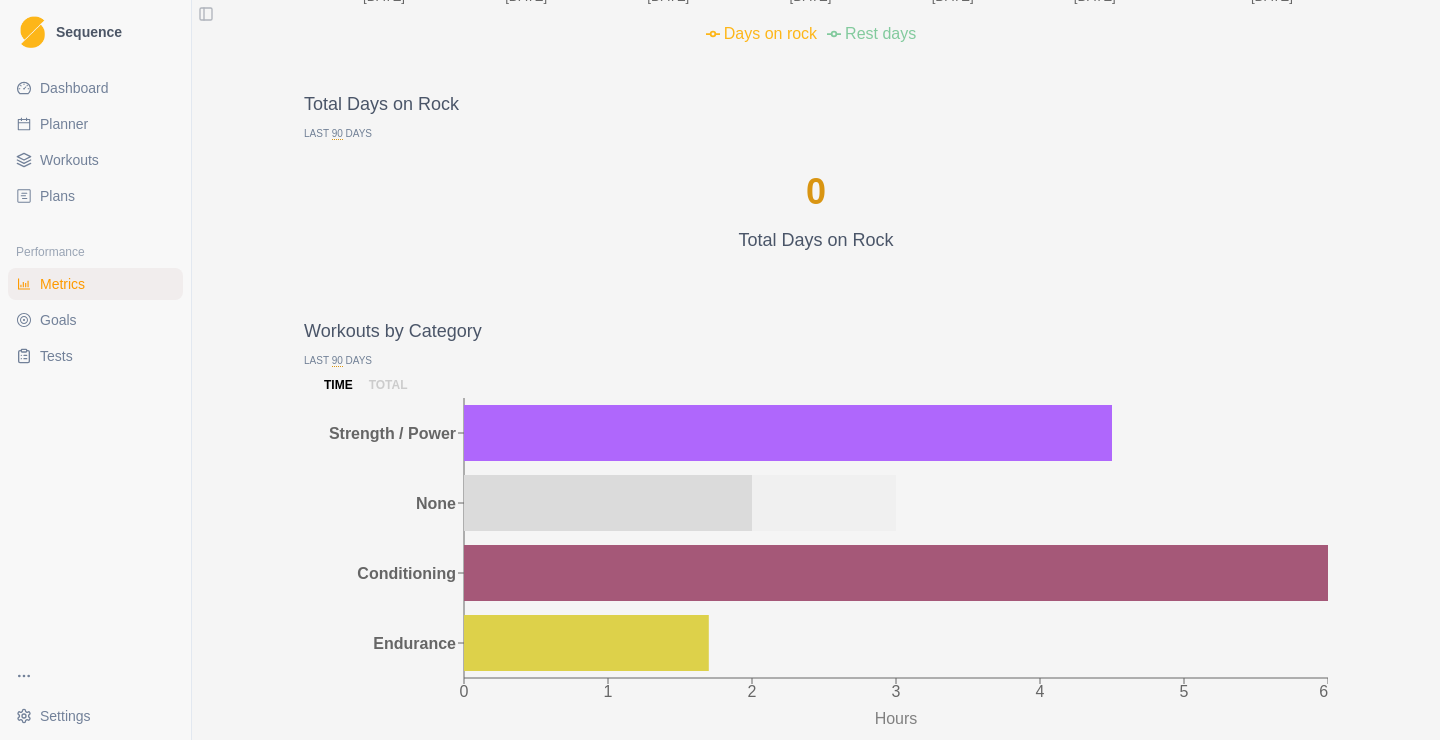 scroll, scrollTop: 1677, scrollLeft: 0, axis: vertical 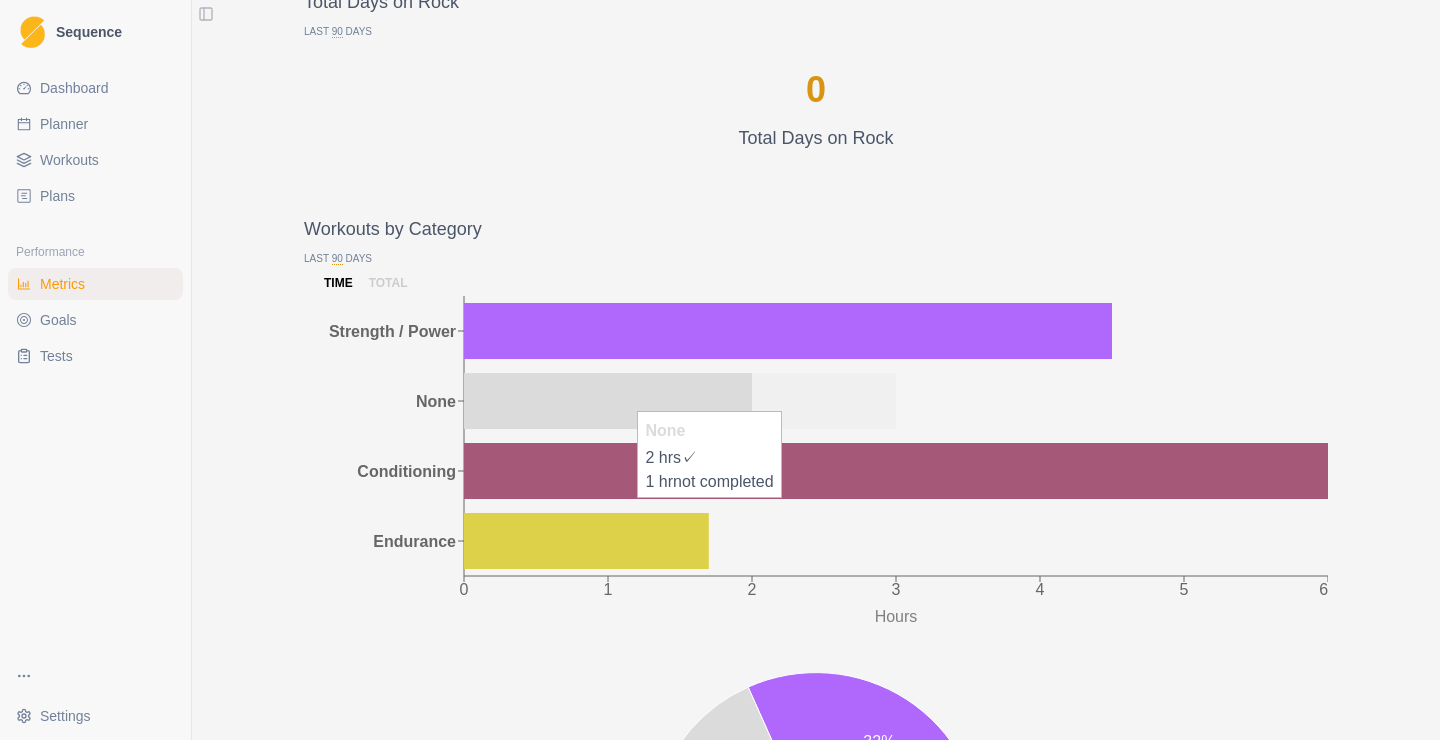click 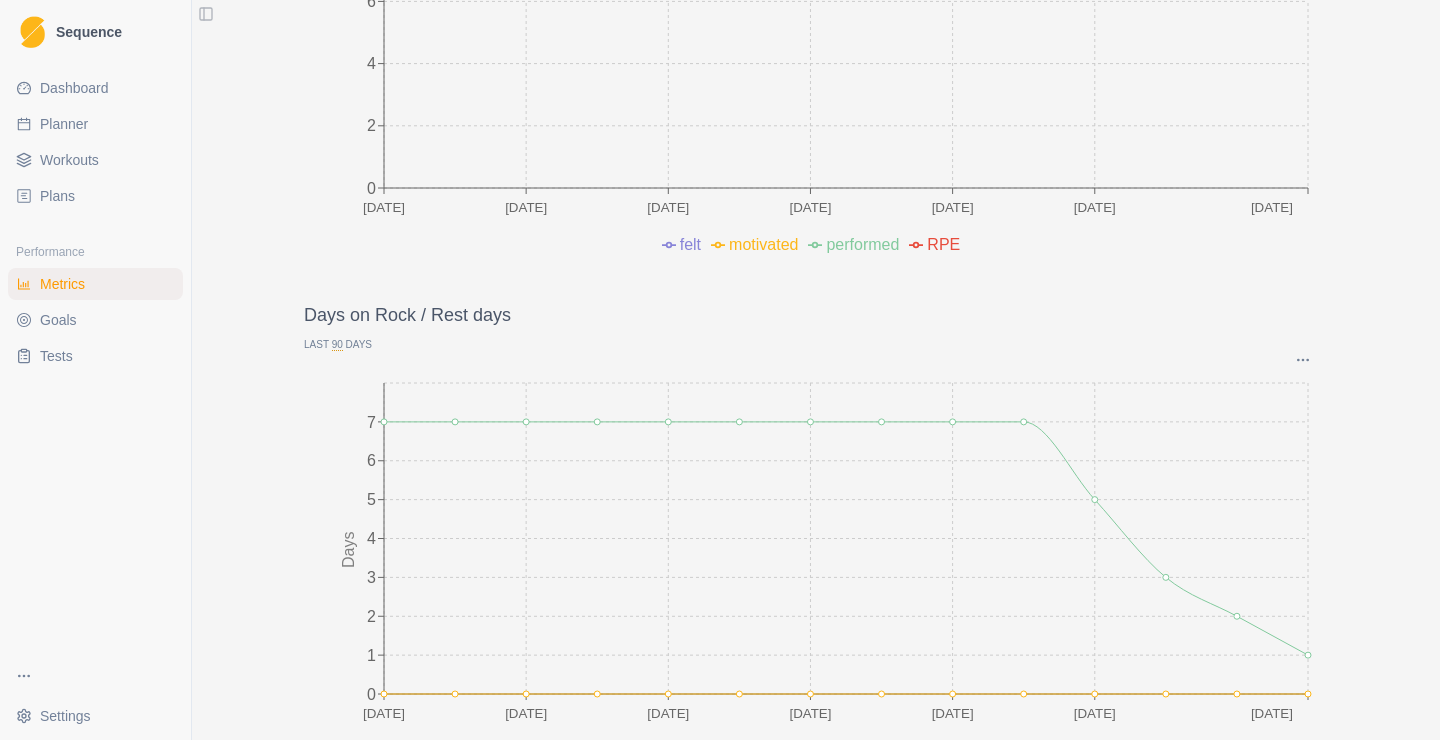 scroll, scrollTop: 645, scrollLeft: 0, axis: vertical 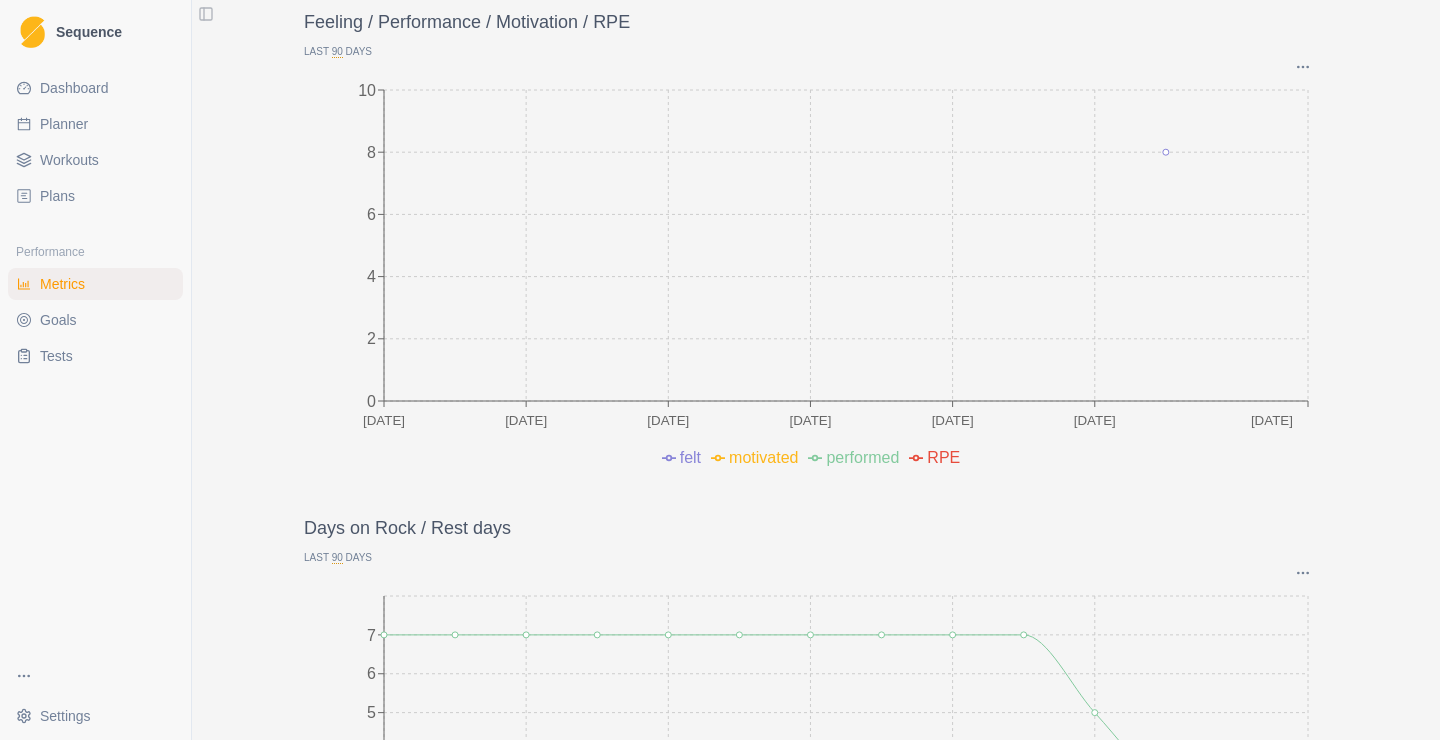 click on "Dashboard" at bounding box center [95, 88] 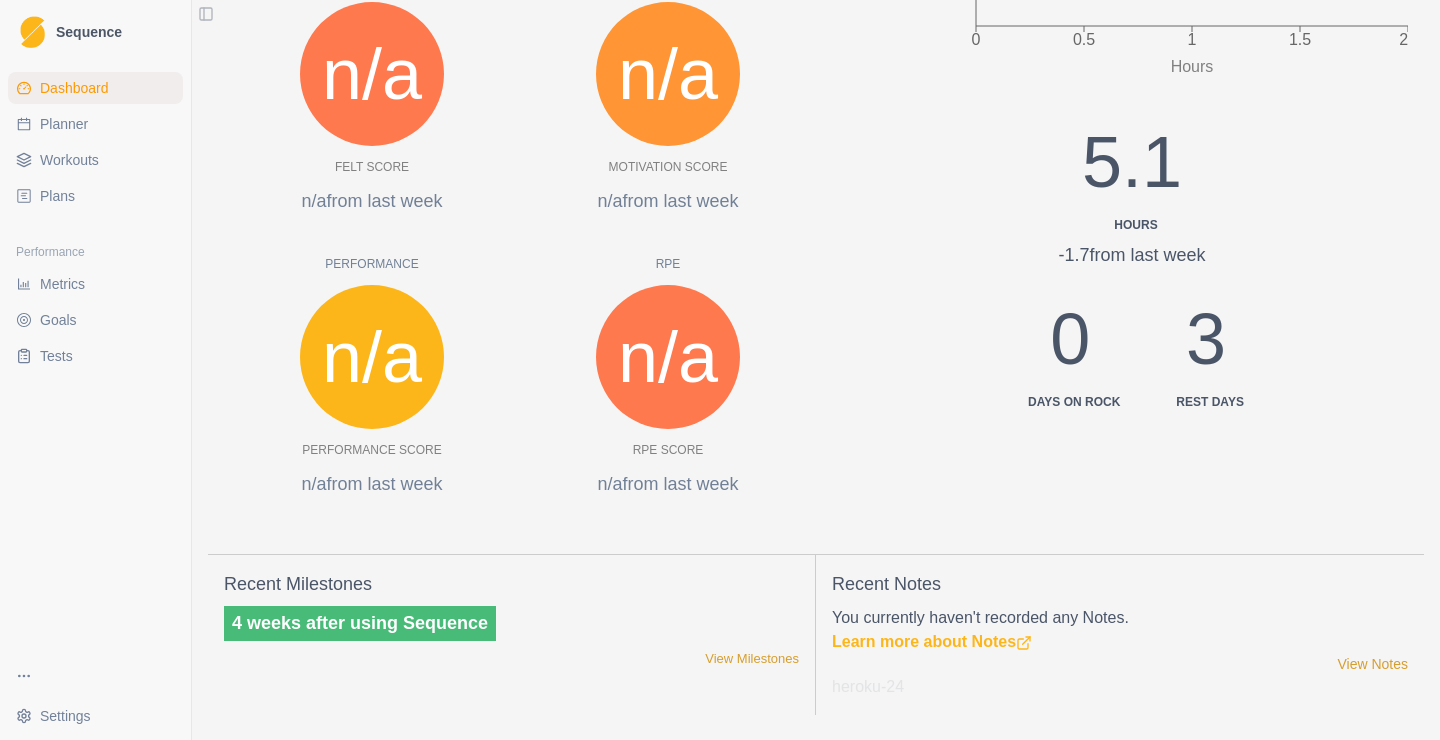 scroll, scrollTop: 0, scrollLeft: 0, axis: both 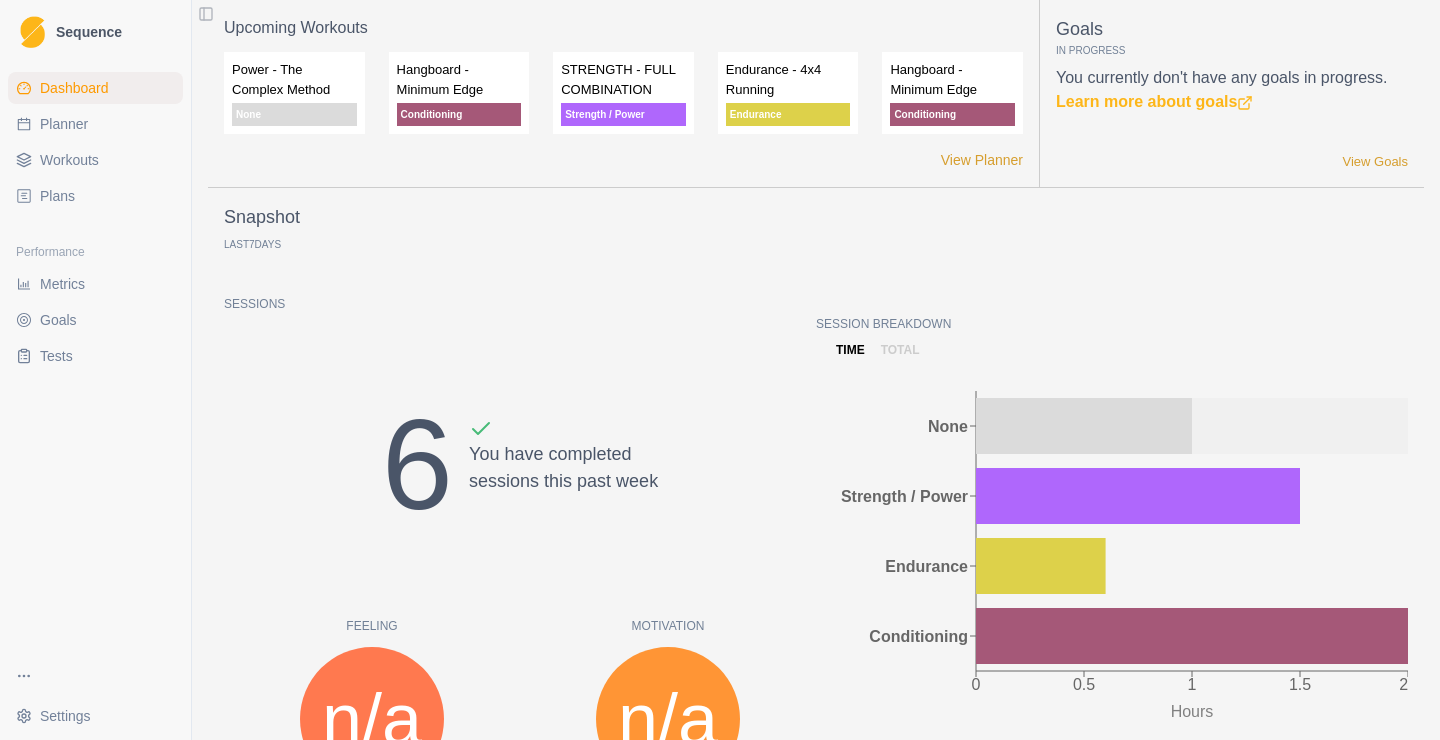click on "Planner" at bounding box center [95, 124] 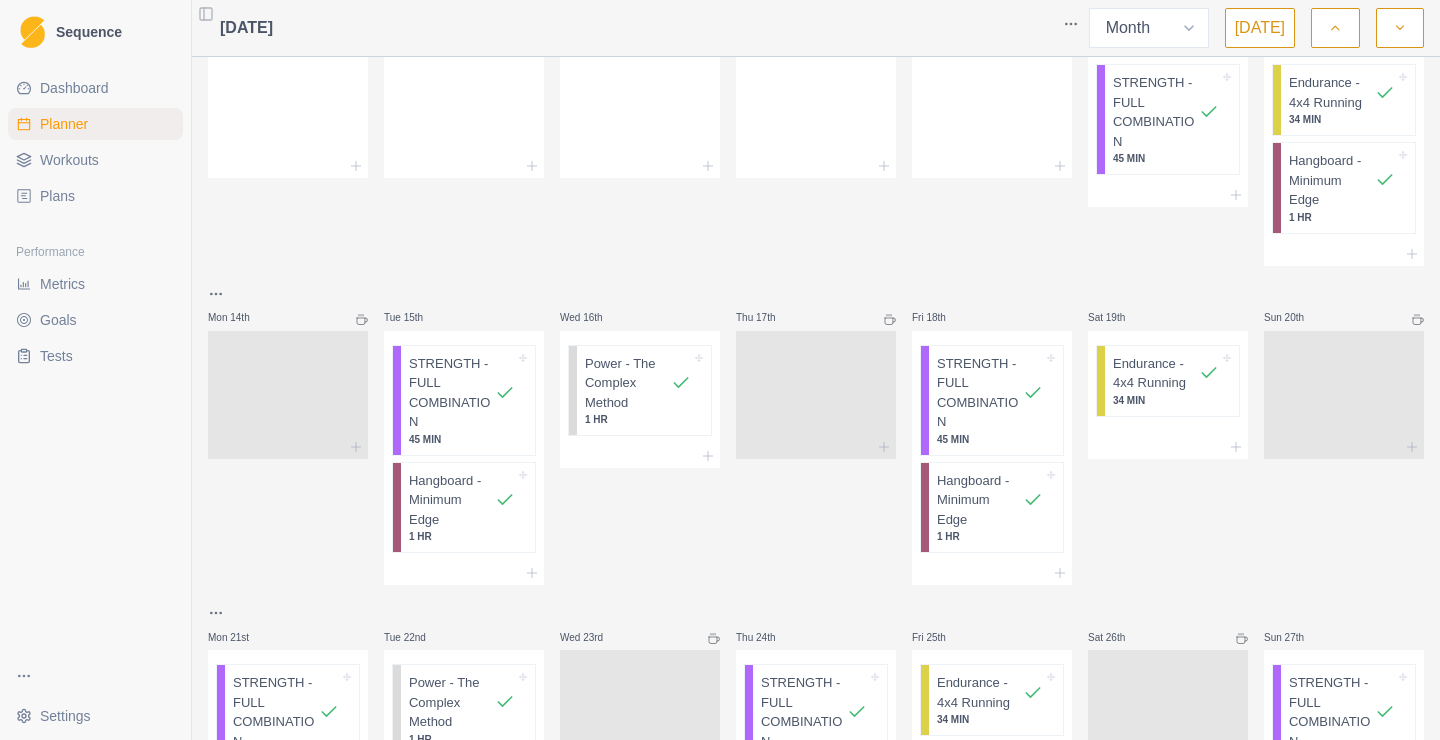 scroll, scrollTop: 740, scrollLeft: 0, axis: vertical 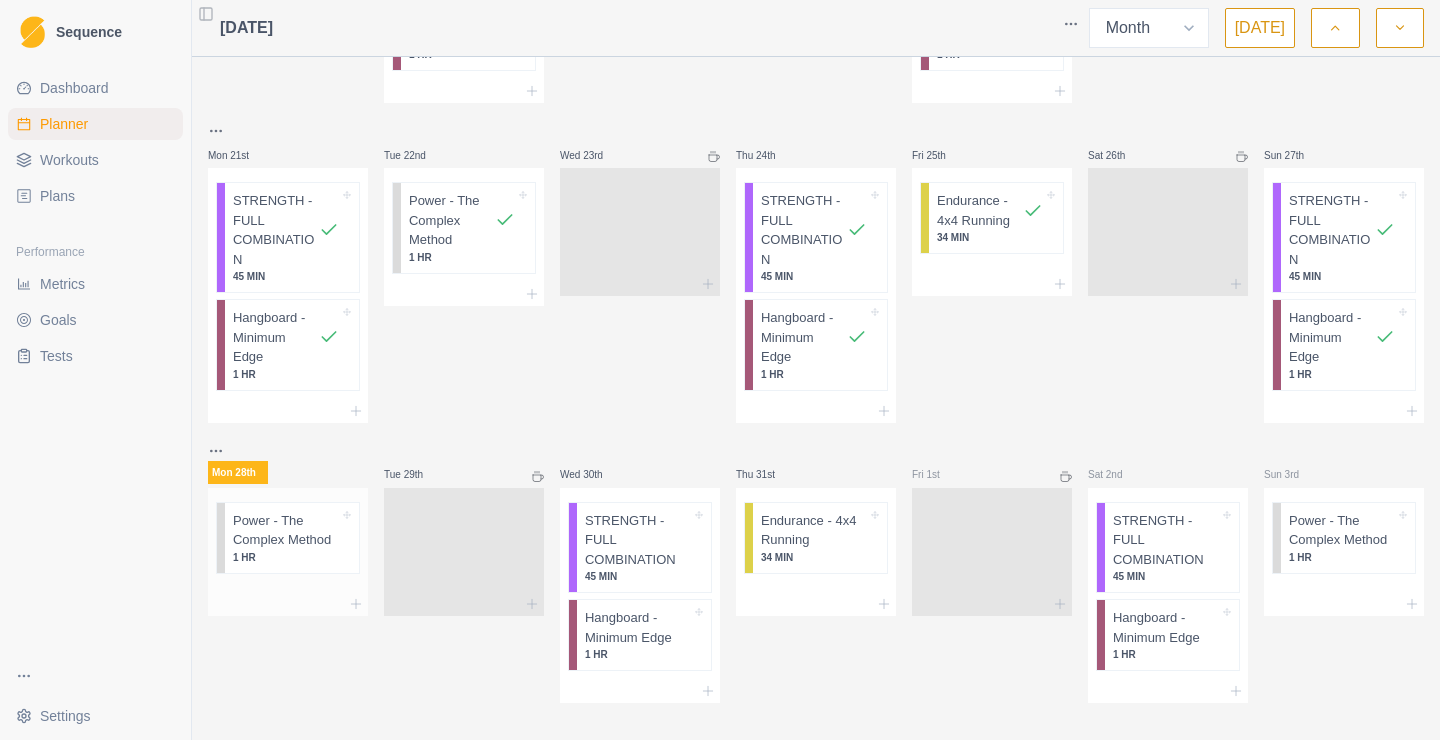 click on "Power - The Complex Method" at bounding box center (286, 530) 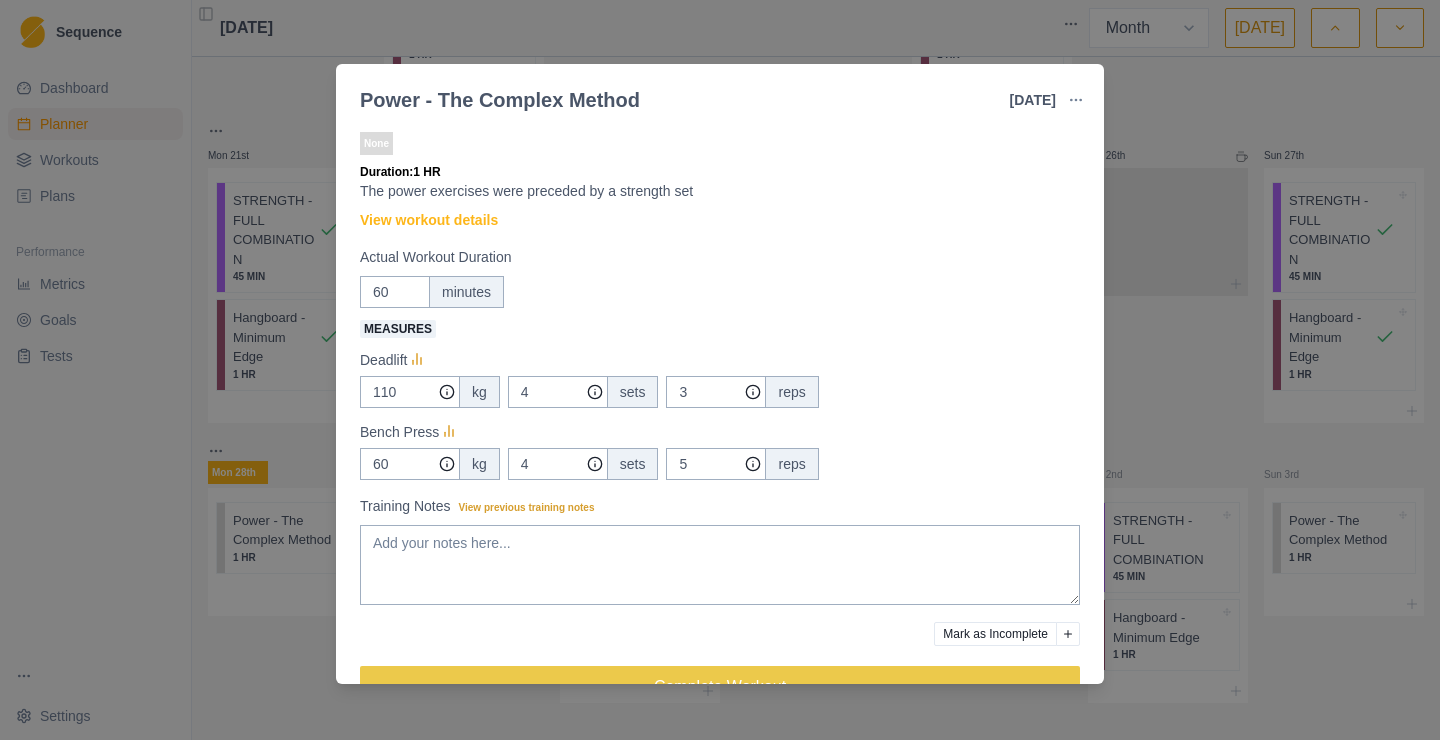 click on "Power - The Complex Method" at bounding box center [500, 100] 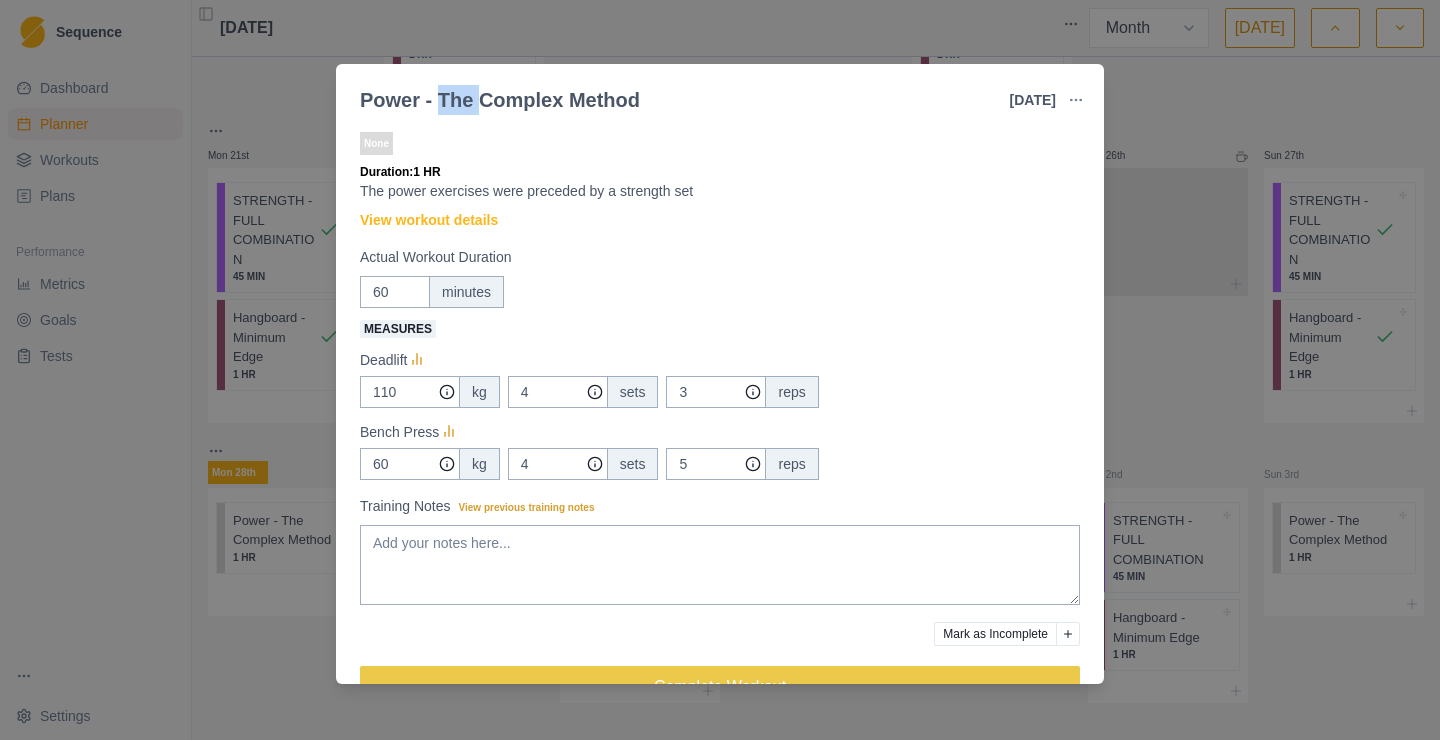 click on "Power - The Complex Method" at bounding box center [500, 100] 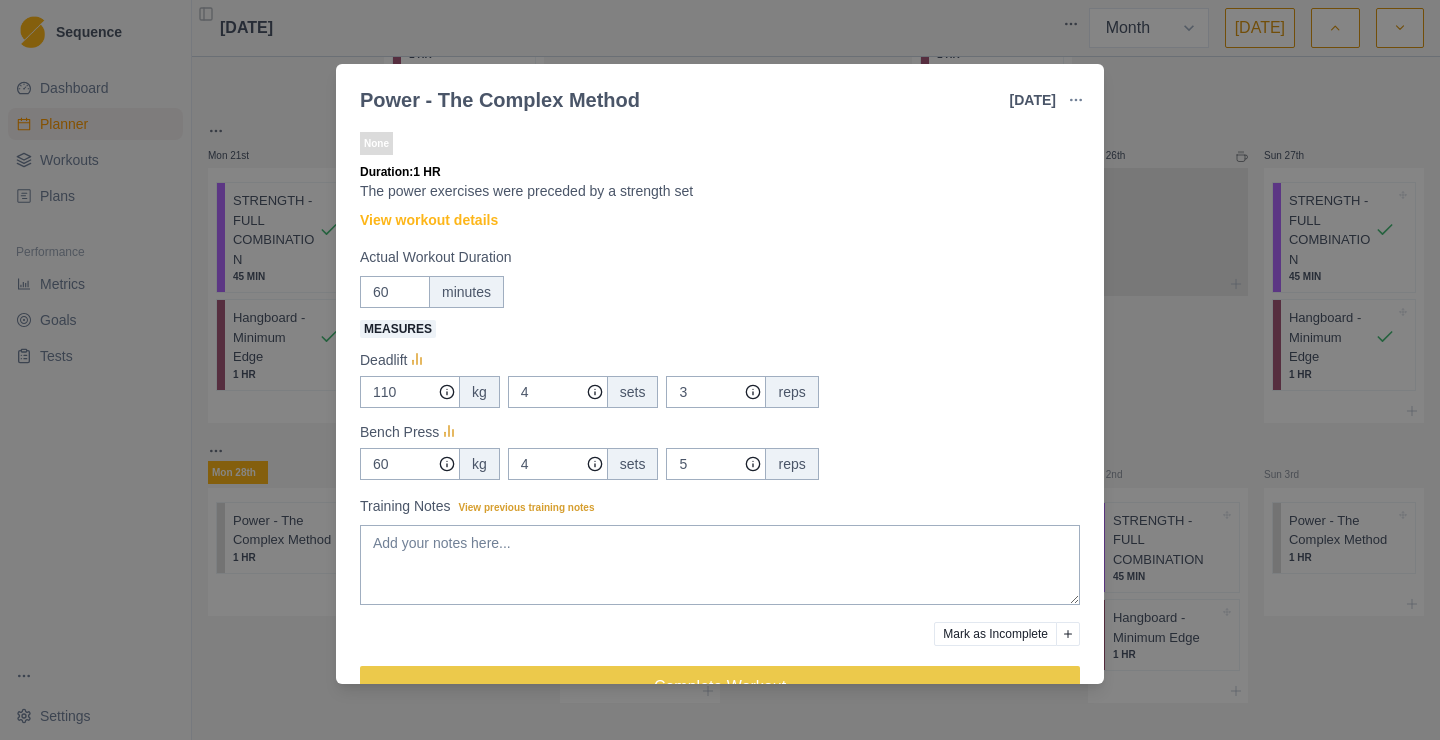 click on "Power - The Complex Method" at bounding box center [500, 100] 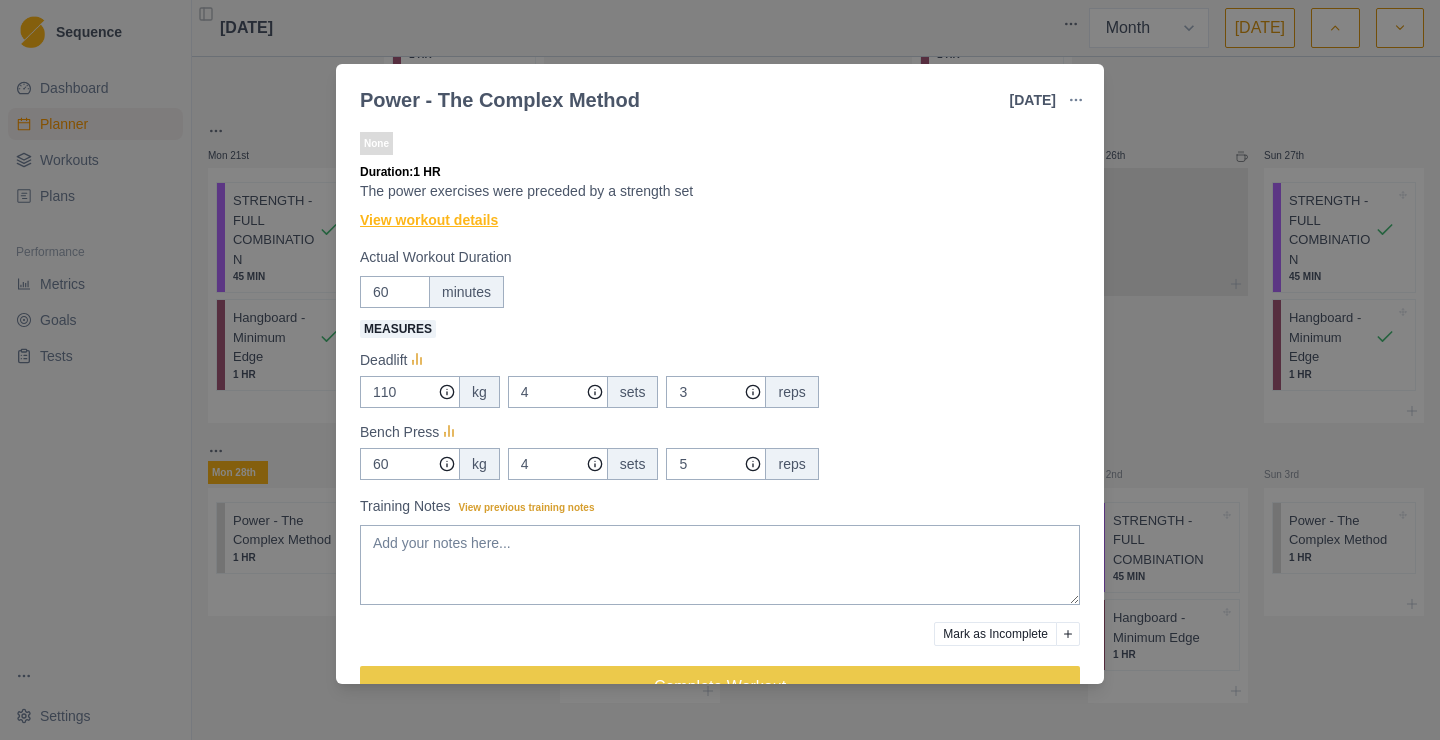click on "View workout details" at bounding box center (429, 220) 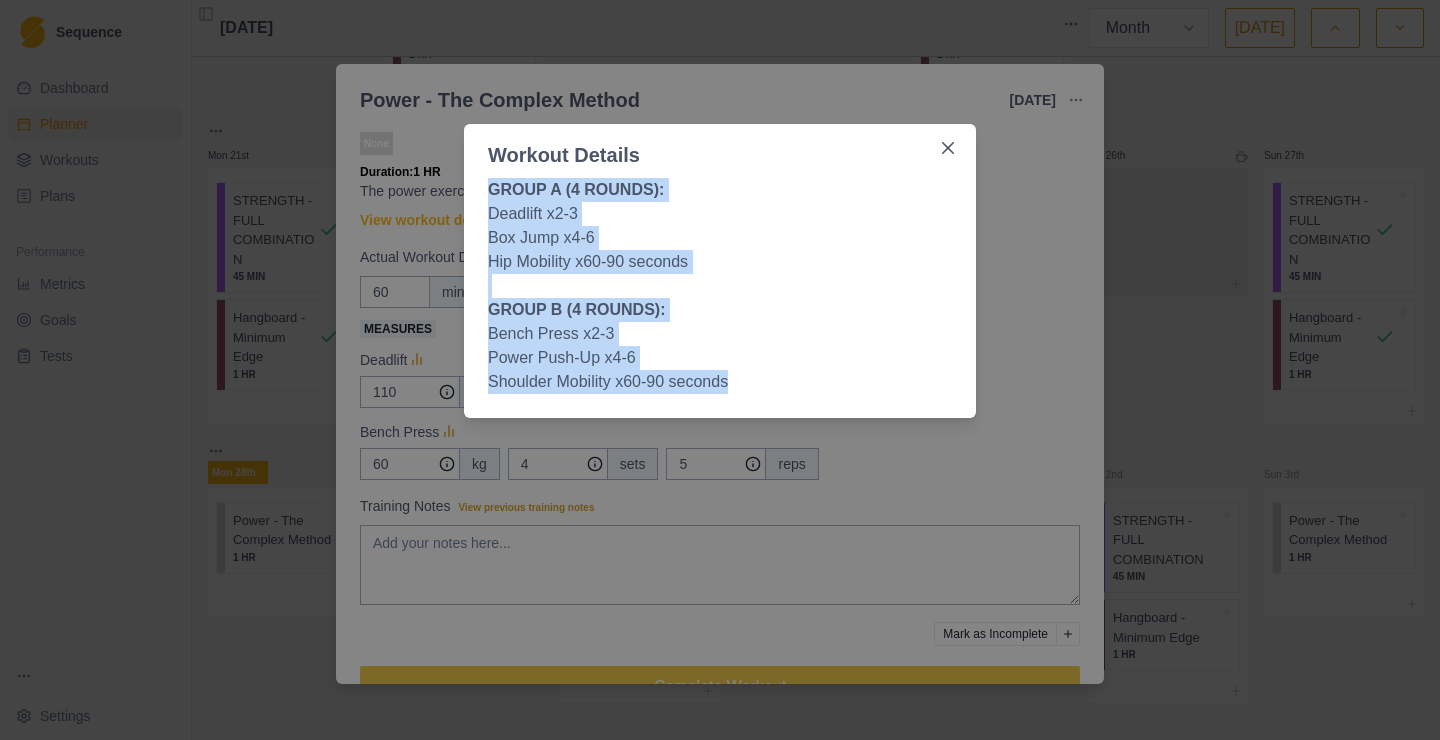 drag, startPoint x: 738, startPoint y: 389, endPoint x: 444, endPoint y: 189, distance: 355.5784 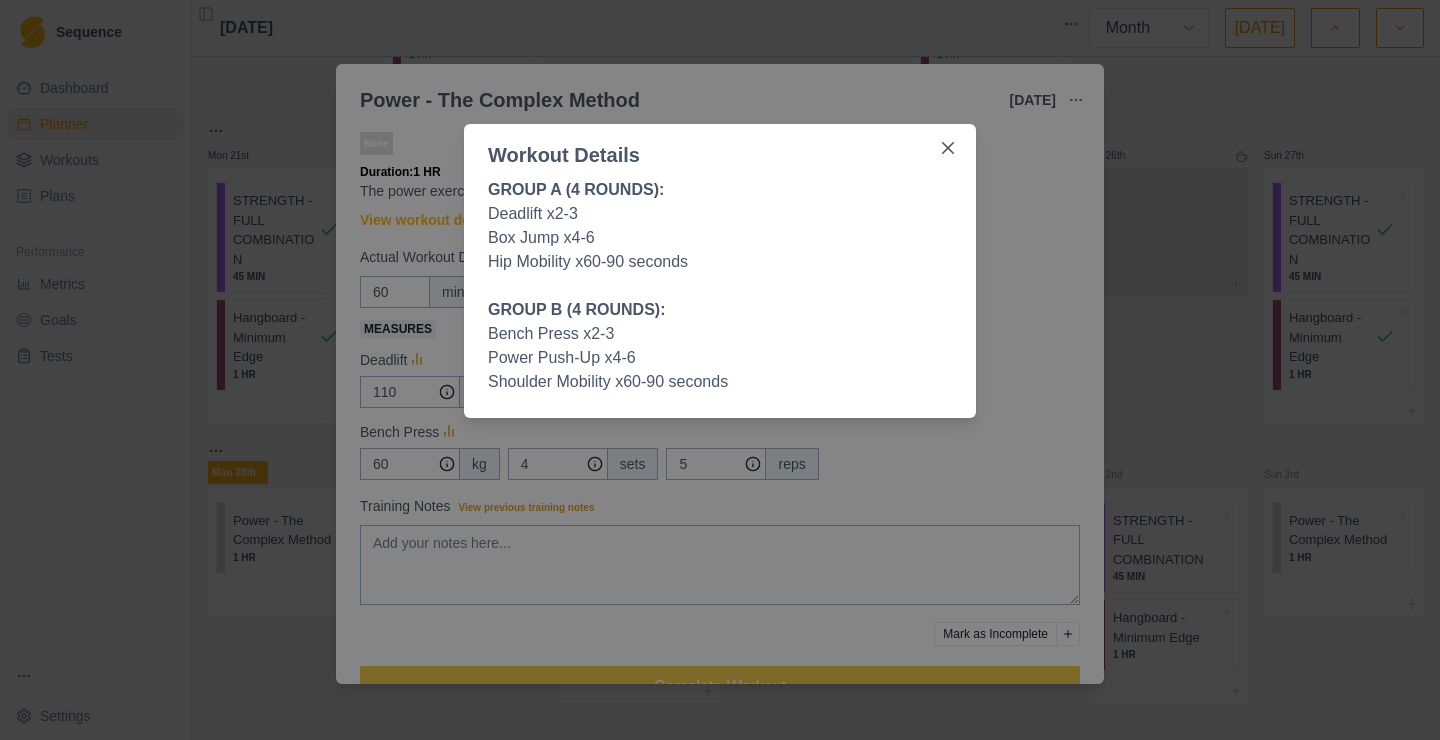 click on "Workout Details GROUP A (4 ROUNDS):  Deadlift x2-3 Box Jump x4-6 Hip Mobility x60-90 seconds GROUP B (4 ROUNDS): Bench Press x2-3 Power Push-Up x4-6 Shoulder Mobility x60-90 seconds" at bounding box center (720, 370) 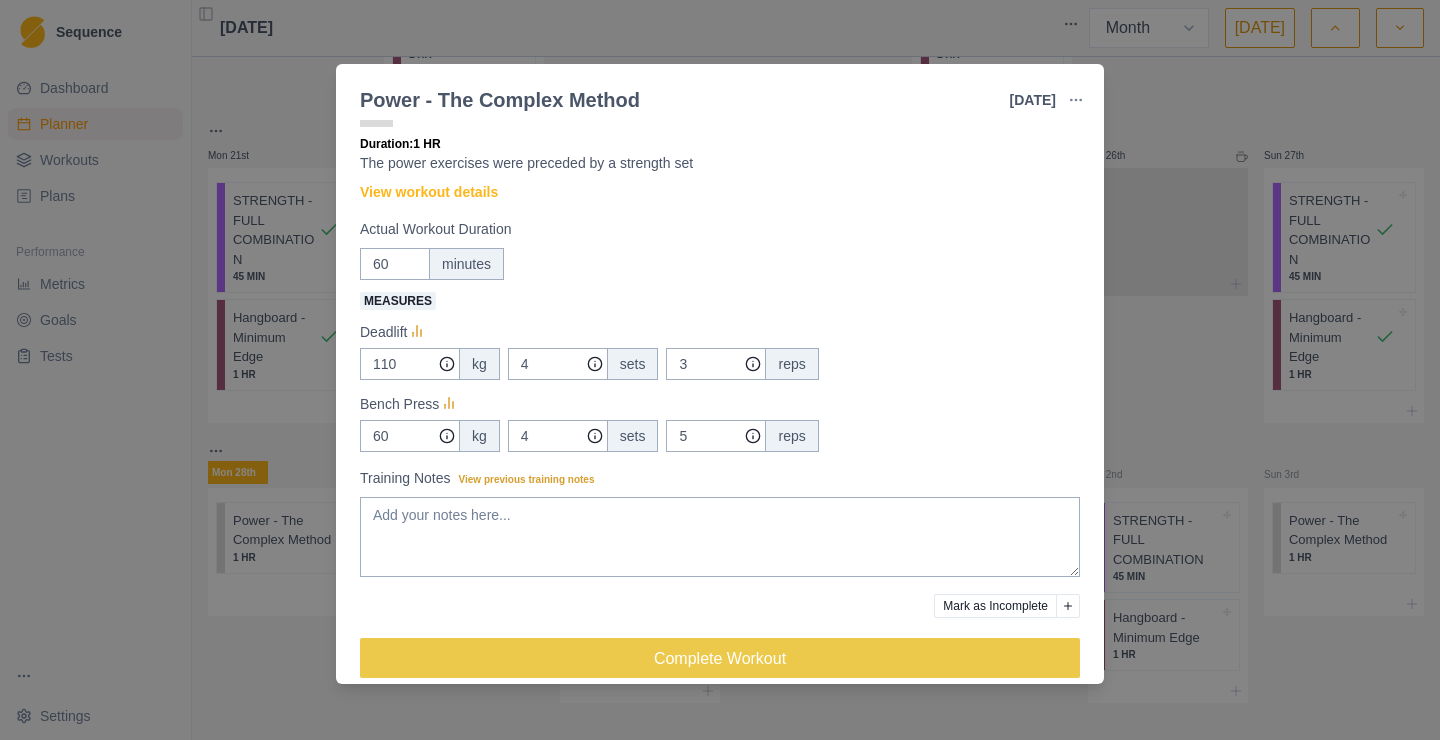 scroll, scrollTop: 53, scrollLeft: 0, axis: vertical 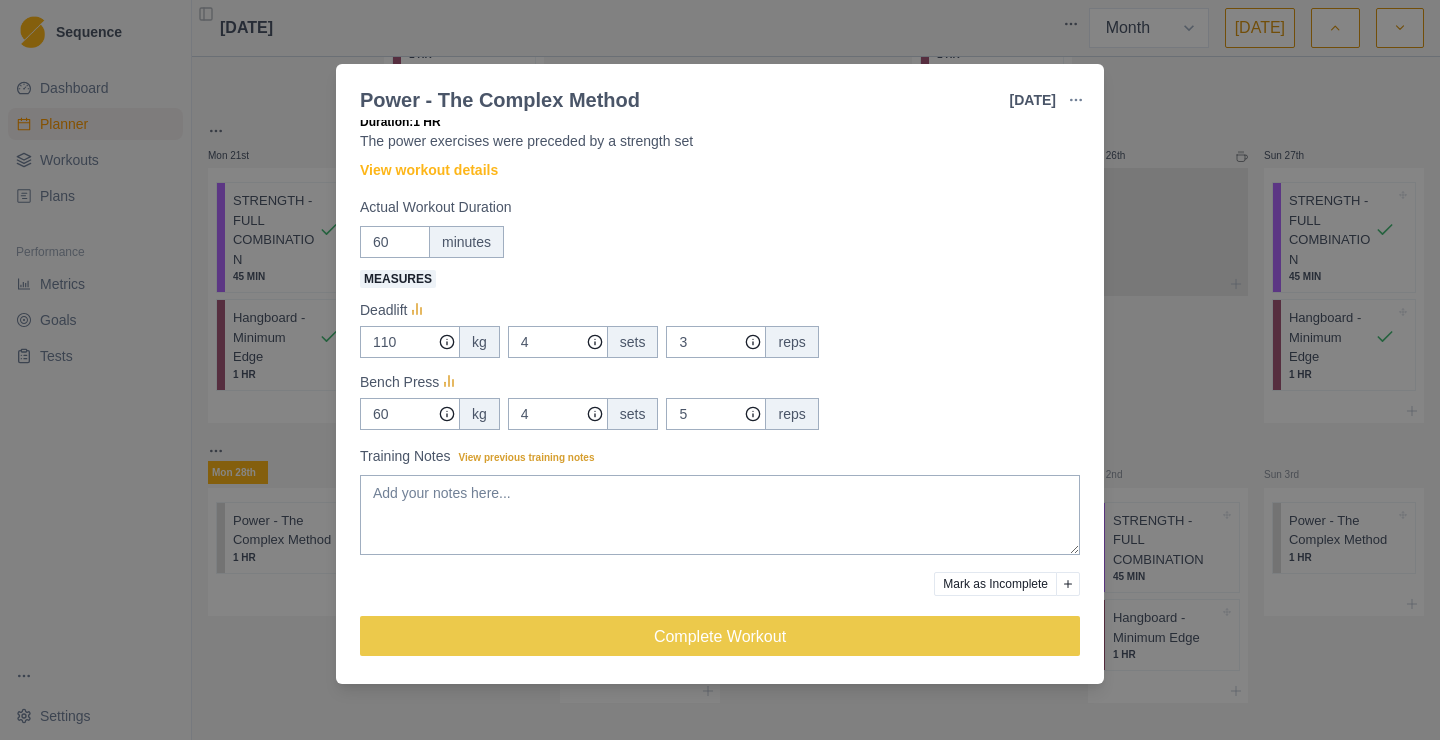 click on "Power - The Complex Method [DATE] Link To Goal View Workout Metrics Edit Original Workout Reschedule Workout Remove From Schedule None Duration:  1 HR The power exercises were preceded by a strength set View workout details Actual Workout Duration 60 minutes Measures Deadlift 110 kg 4 sets 3 reps Bench Press 60 kg 4 sets 5 reps Training Notes View previous training notes Mark as Incomplete Complete Workout" at bounding box center (720, 370) 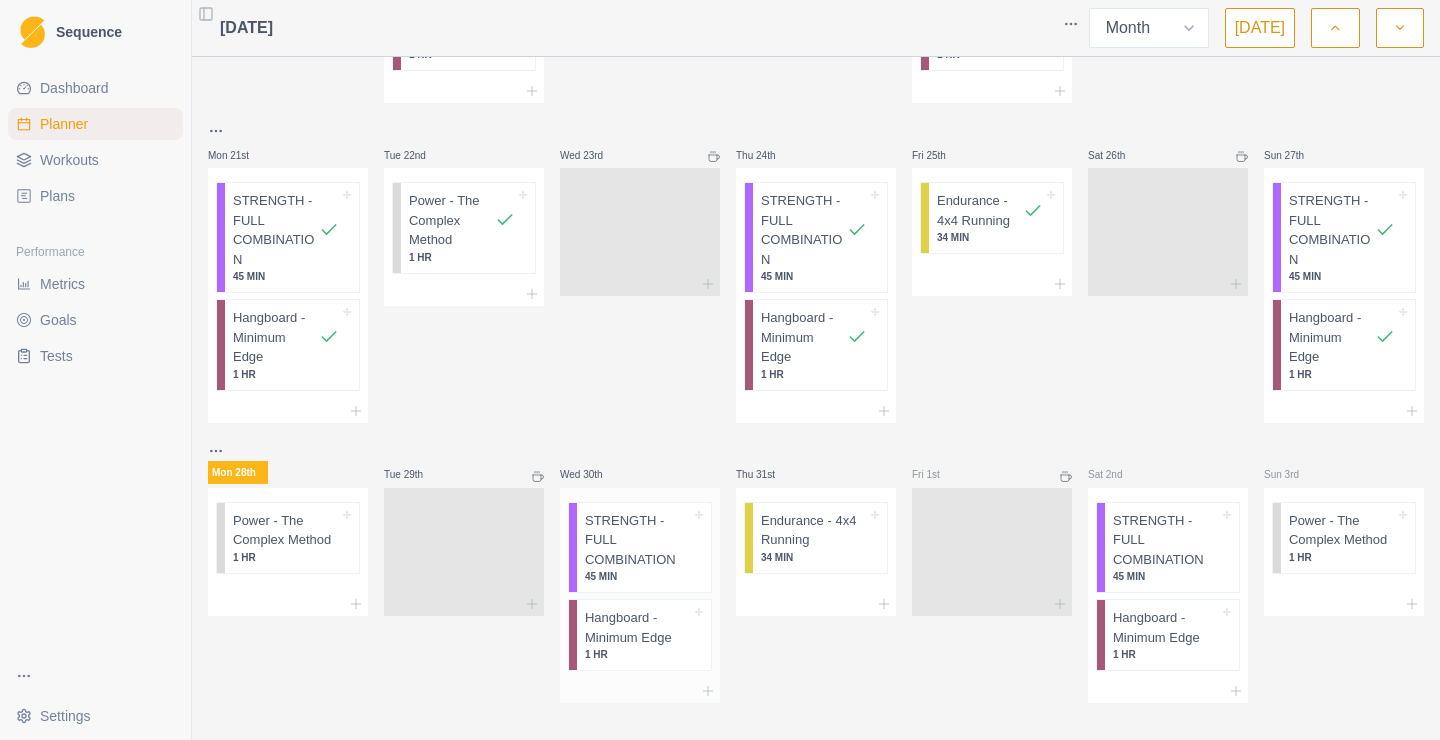 click on "STRENGTH - FULL COMBINATION  45 MIN" at bounding box center [644, 548] 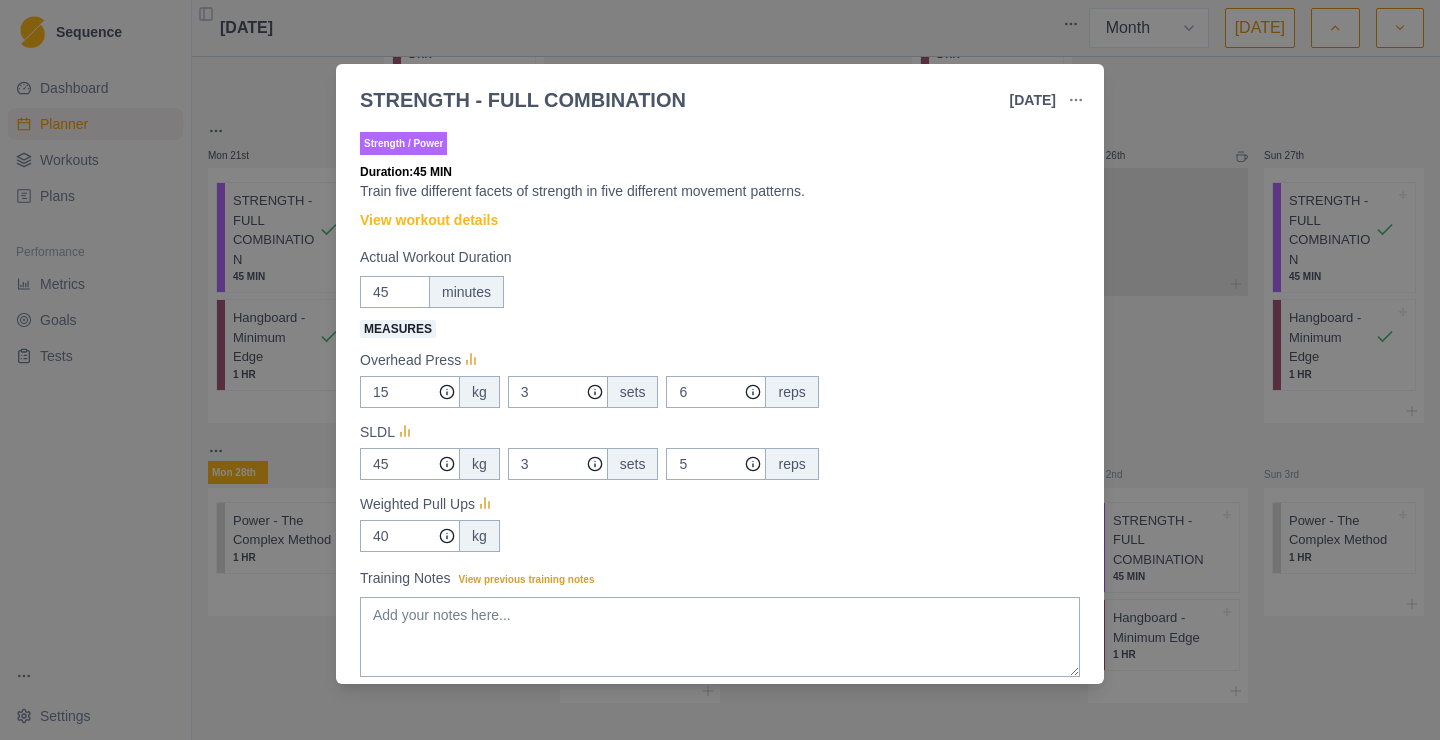 click on "STRENGTH - FULL COMBINATION" at bounding box center (523, 100) 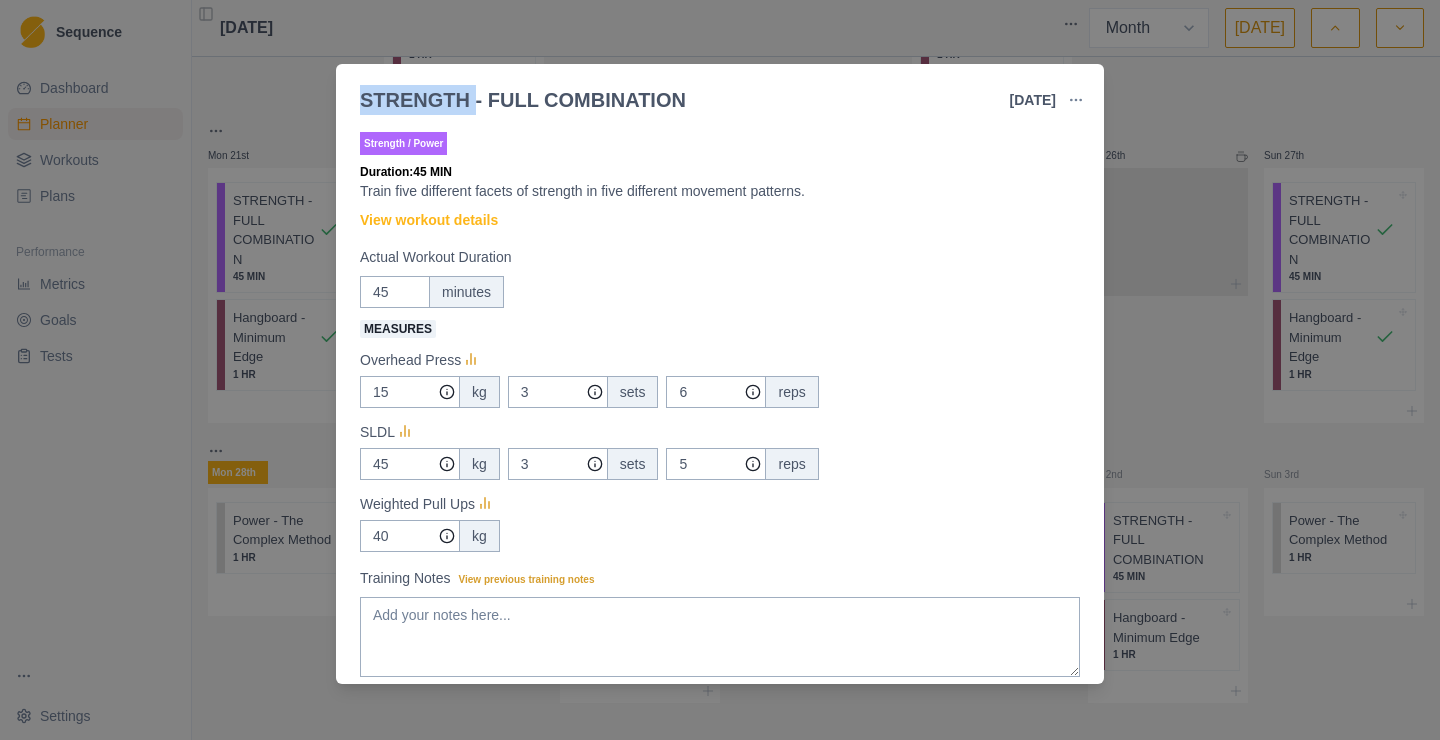 click on "STRENGTH - FULL COMBINATION" at bounding box center (523, 100) 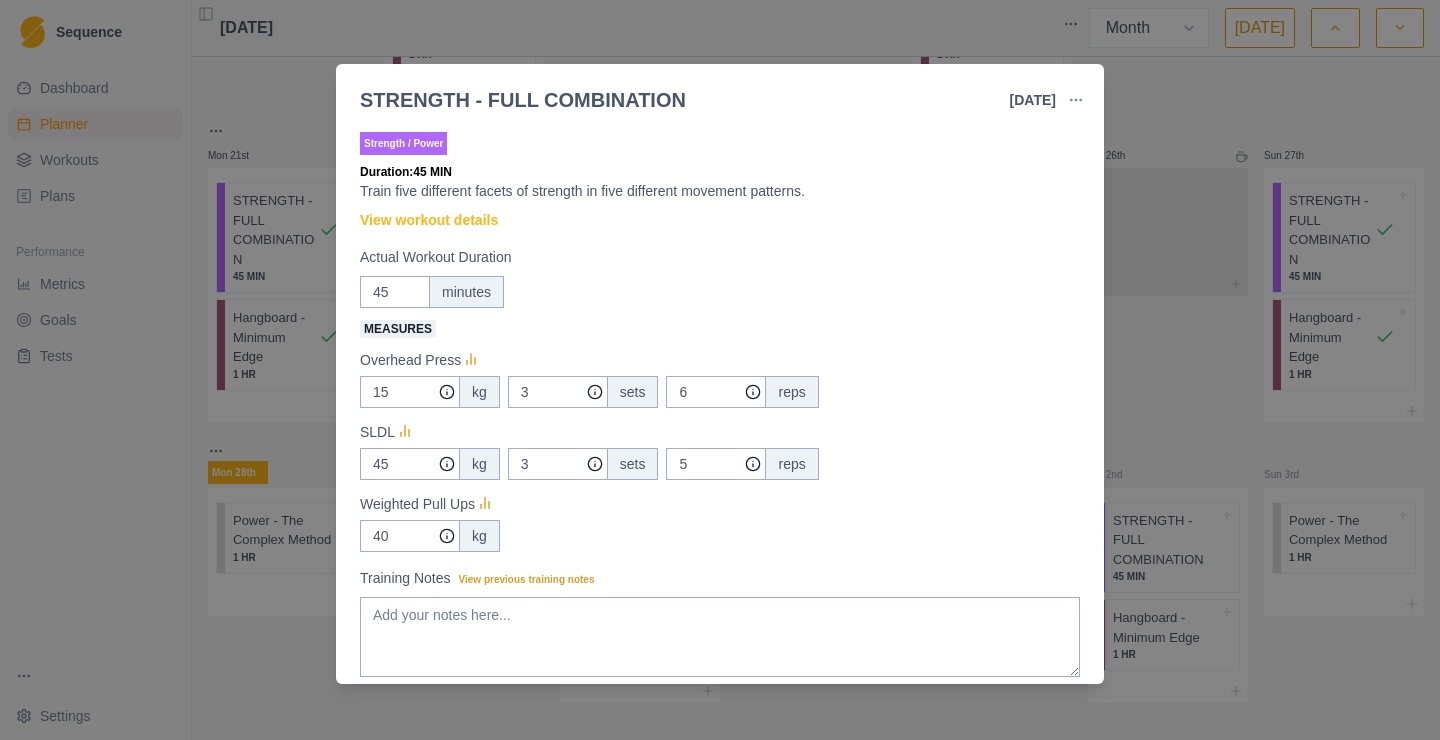 click on "STRENGTH - FULL COMBINATION" at bounding box center [523, 100] 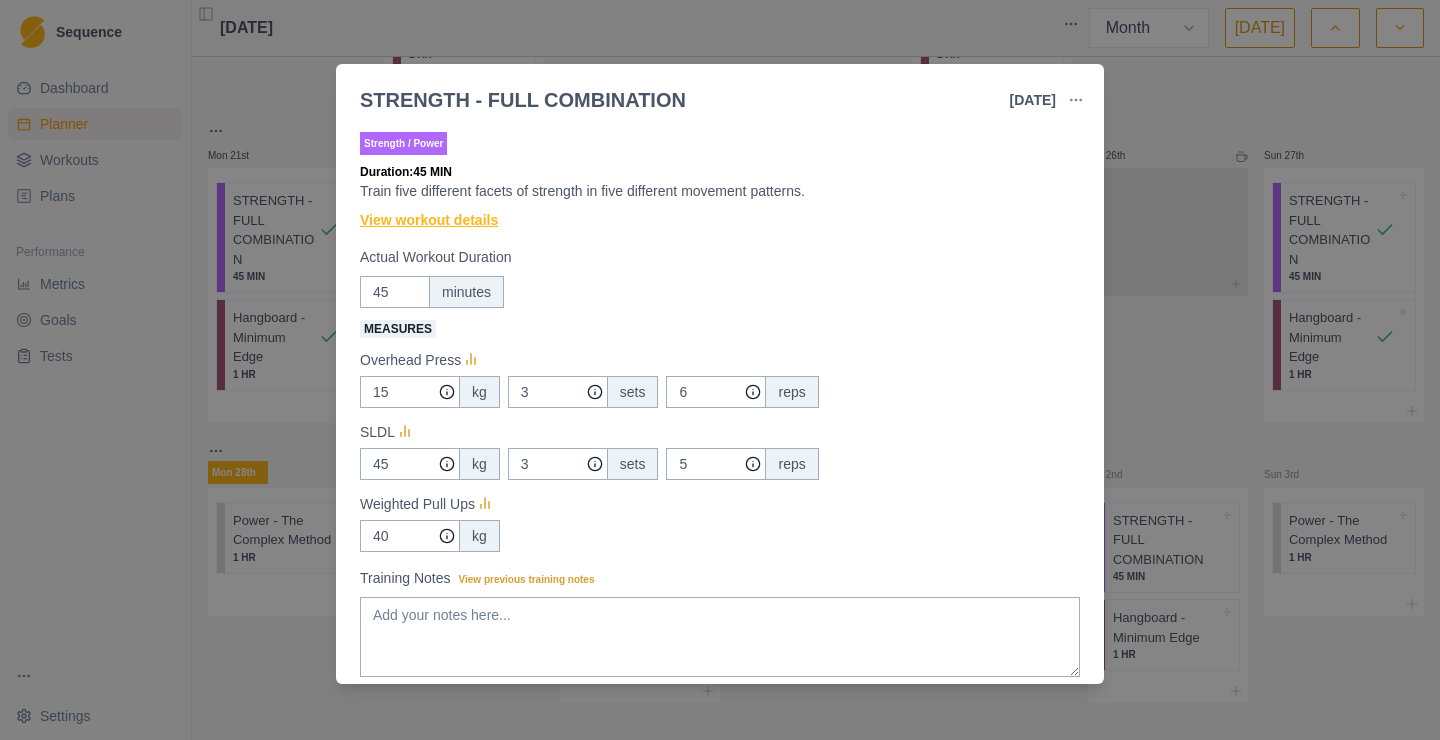click on "View workout details" at bounding box center [429, 220] 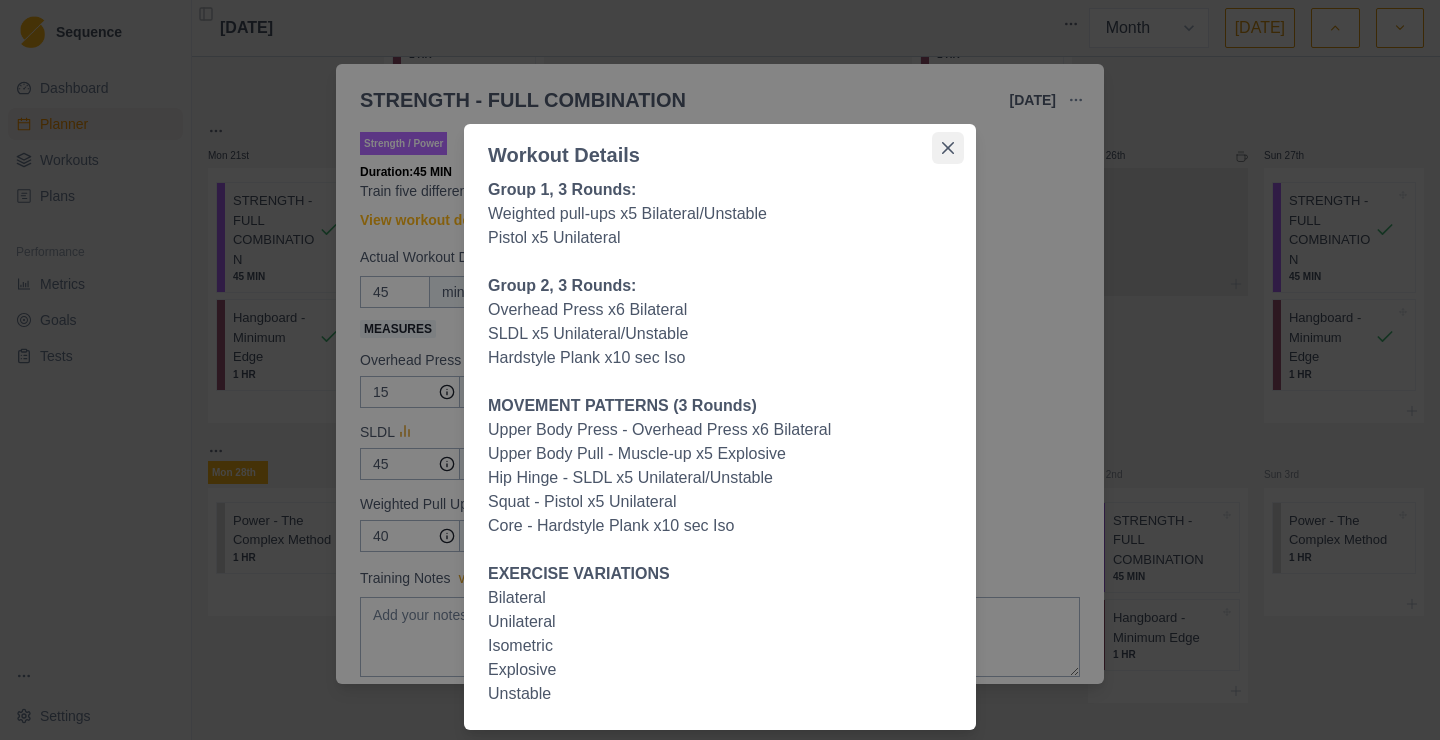 click at bounding box center (948, 148) 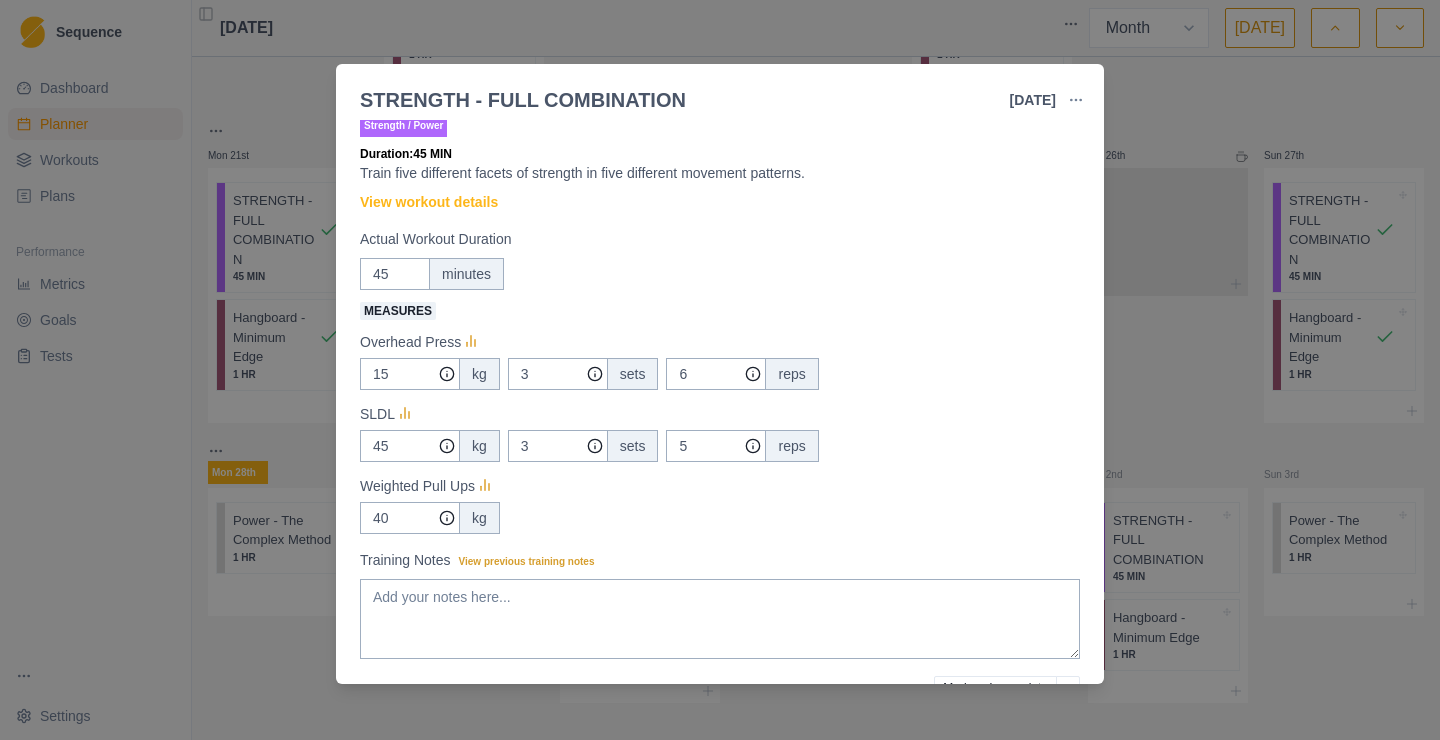 scroll, scrollTop: 0, scrollLeft: 0, axis: both 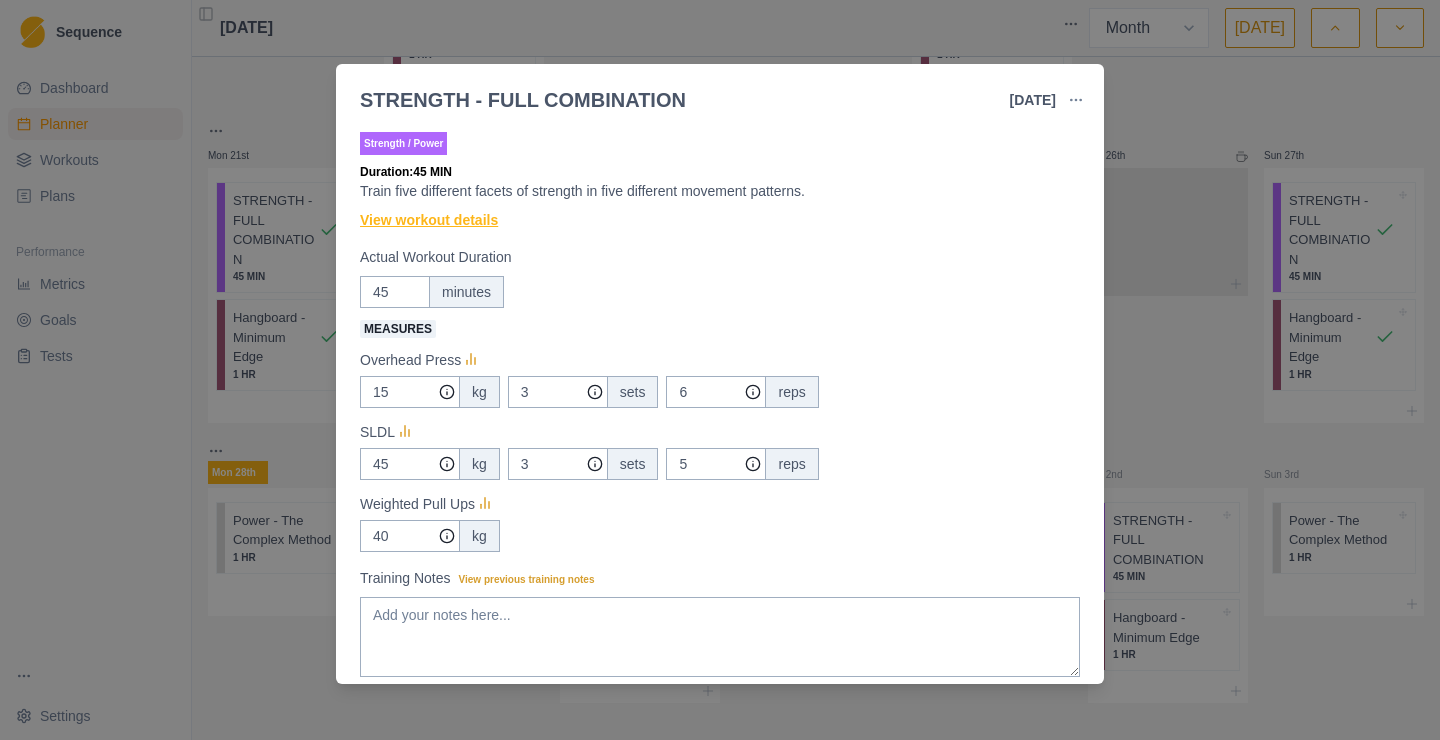 click on "View workout details" at bounding box center [429, 220] 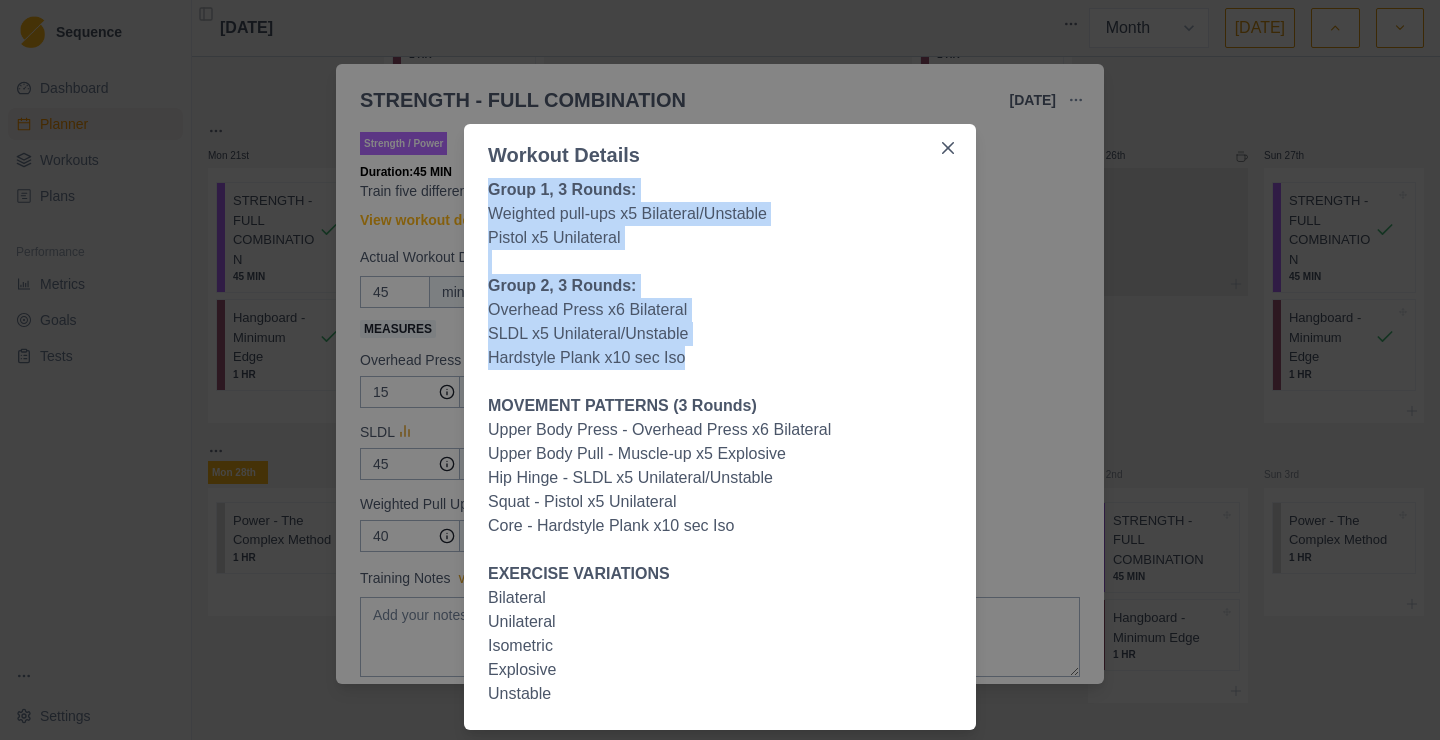 drag, startPoint x: 690, startPoint y: 362, endPoint x: 468, endPoint y: 181, distance: 286.435 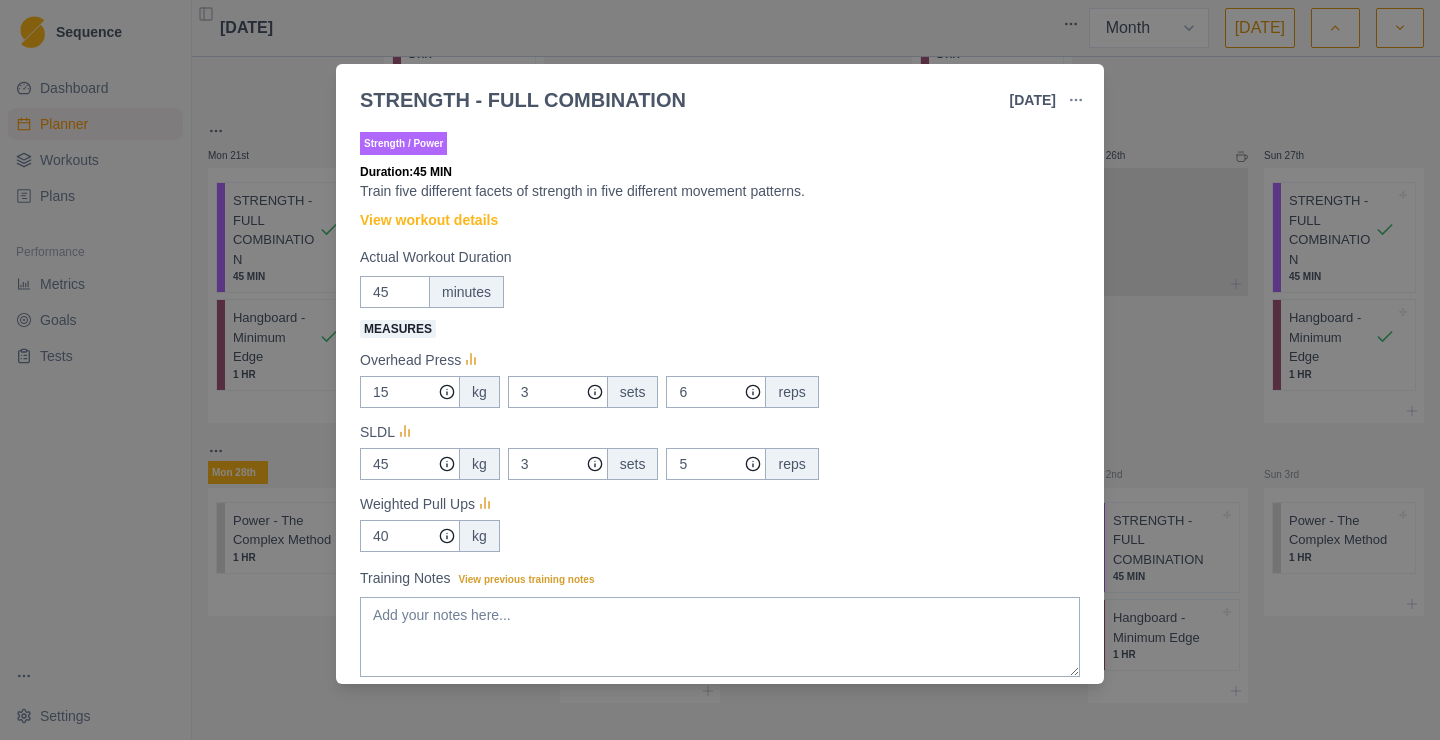 click on "STRENGTH - FULL COMBINATION  [DATE] Link To Goal View Workout Metrics Edit Original Workout Reschedule Workout Remove From Schedule Strength / Power Duration:  45 MIN Train five different facets of  strength in five different movement patterns. View workout details Actual Workout Duration 45 minutes Measures Overhead Press 15 kg 3 sets 6 reps SLDL 45 kg 3 sets 5 reps Weighted Pull Ups 40 kg Training Notes View previous training notes Mark as Incomplete Complete Workout" at bounding box center [720, 370] 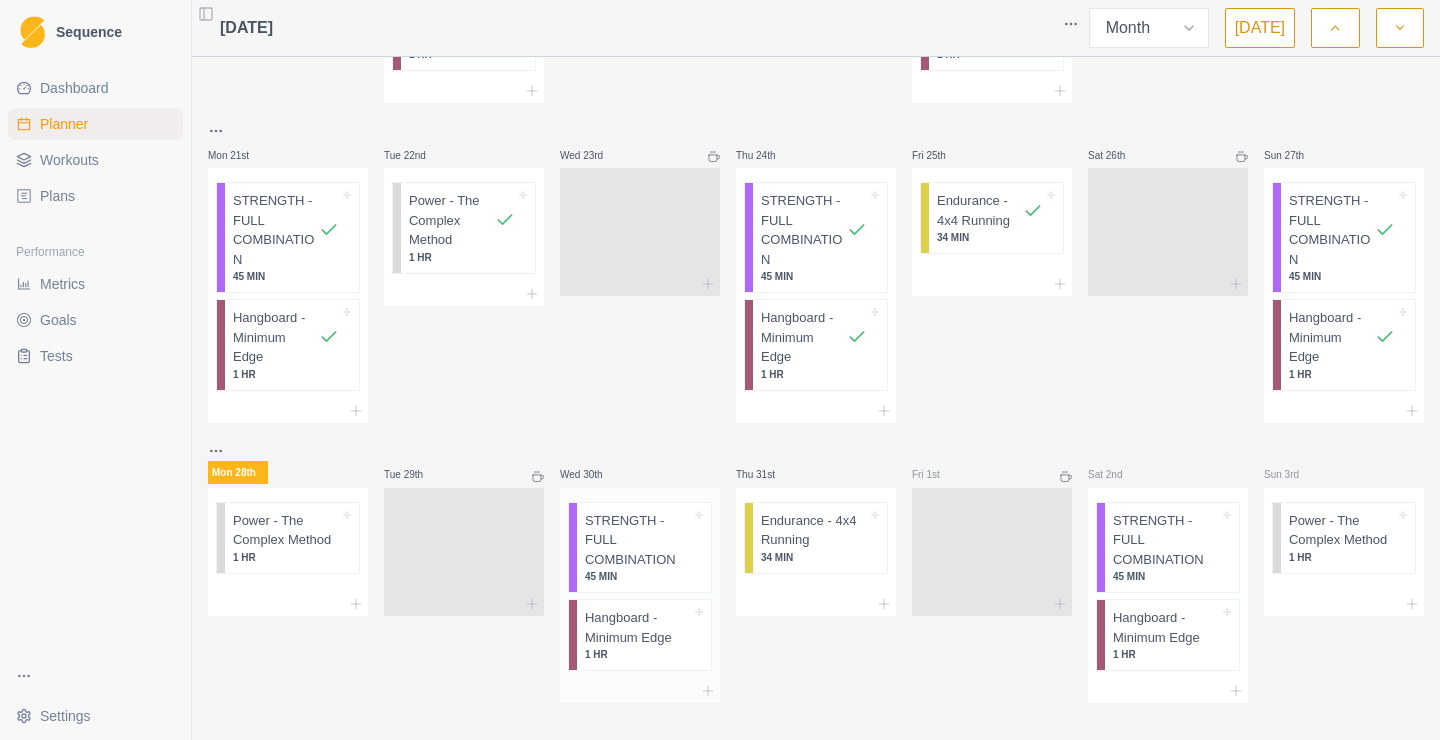 click on "Hangboard - Minimum Edge" at bounding box center (638, 627) 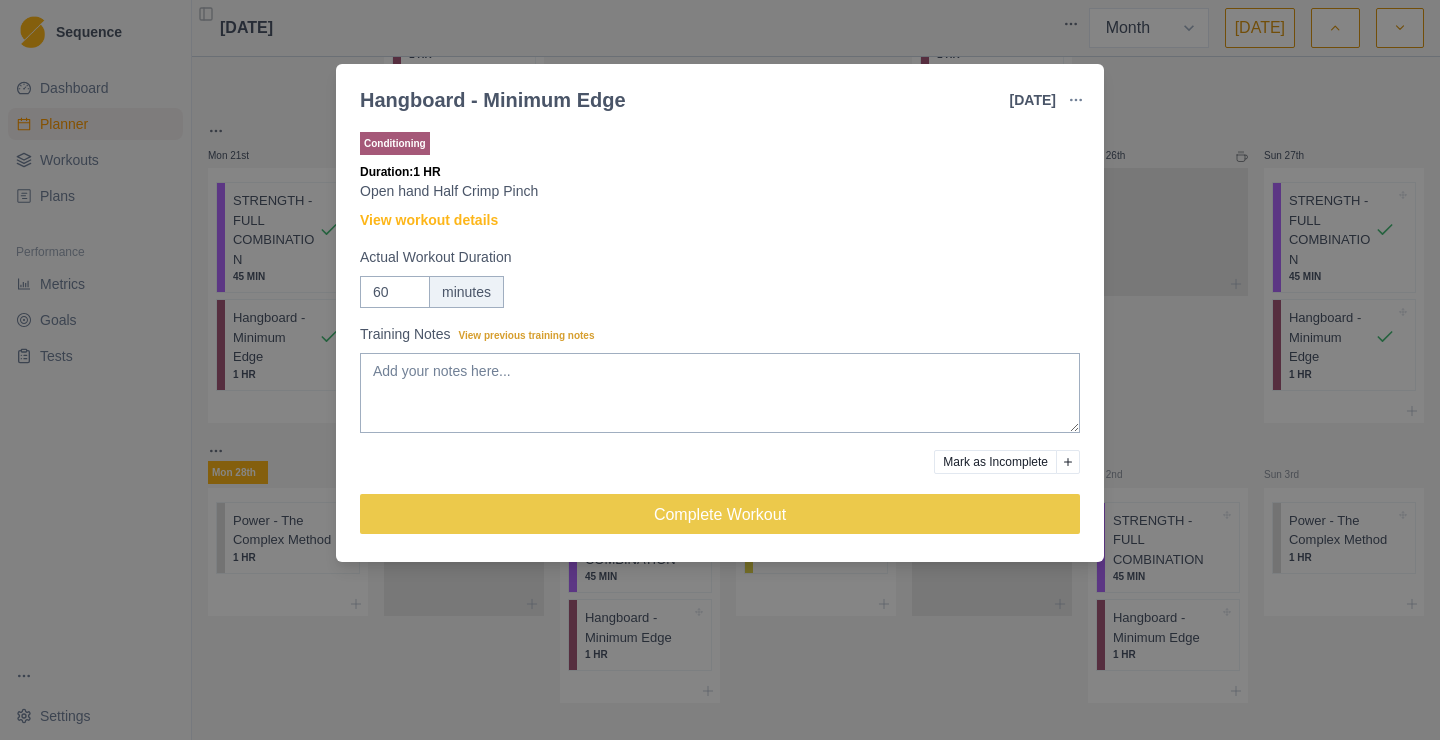 click on "Hangboard - Minimum Edge" at bounding box center (493, 100) 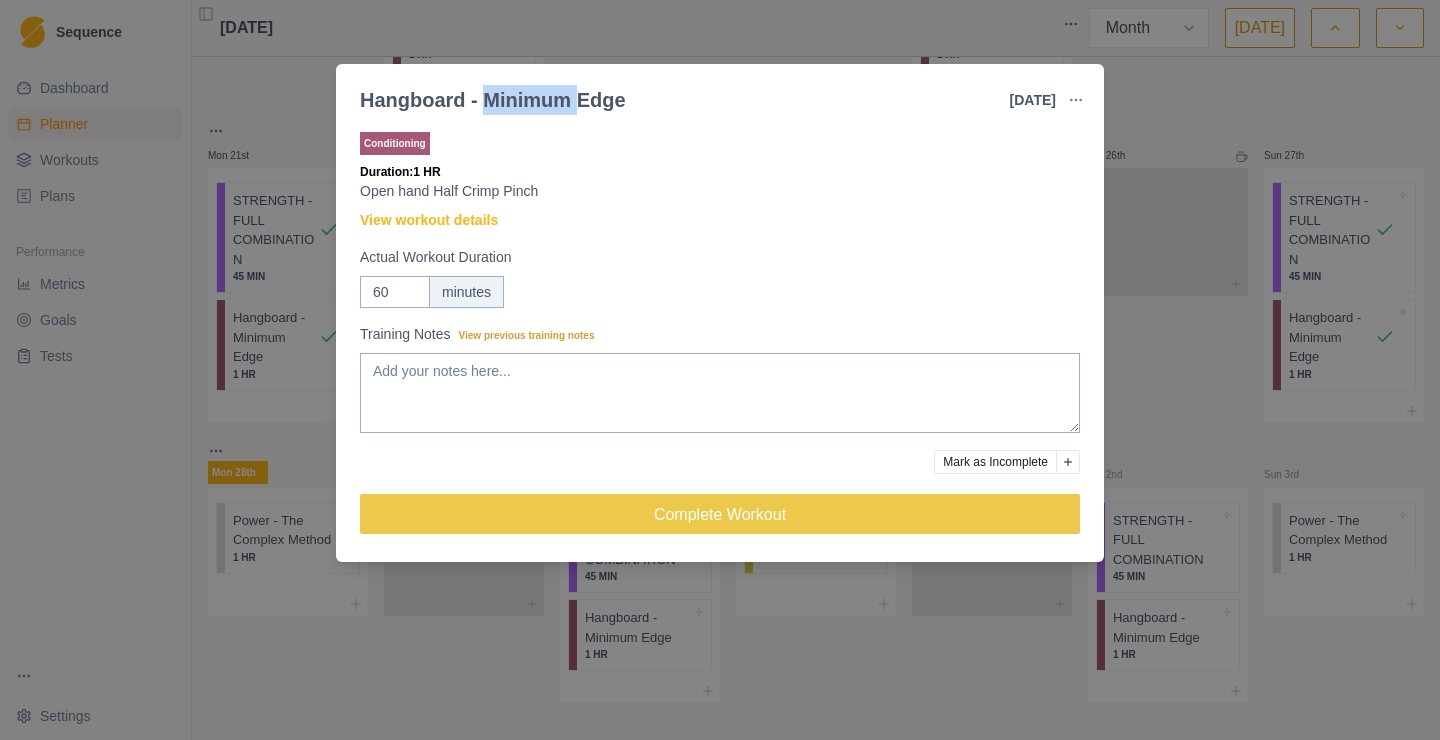 click on "Hangboard - Minimum Edge" at bounding box center (493, 100) 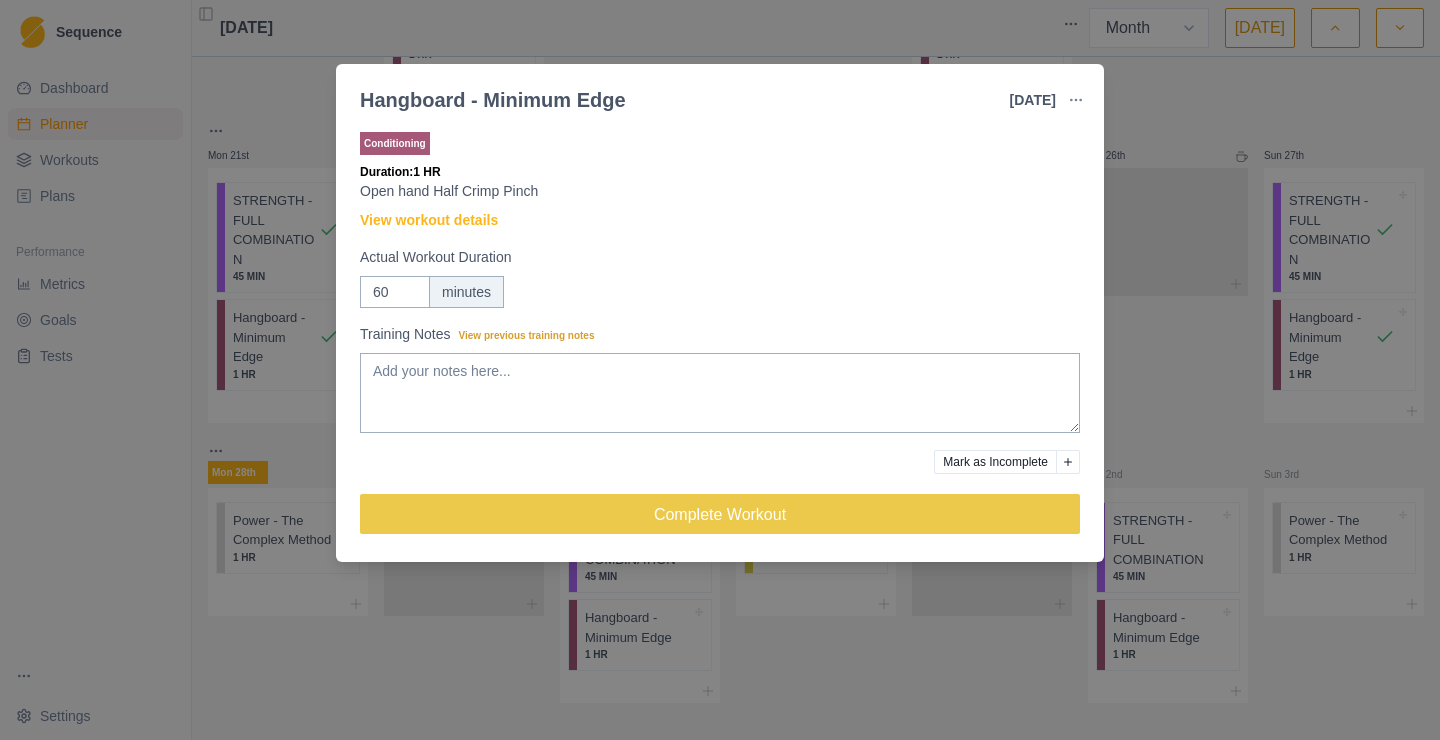 click on "Hangboard - Minimum Edge" at bounding box center [493, 100] 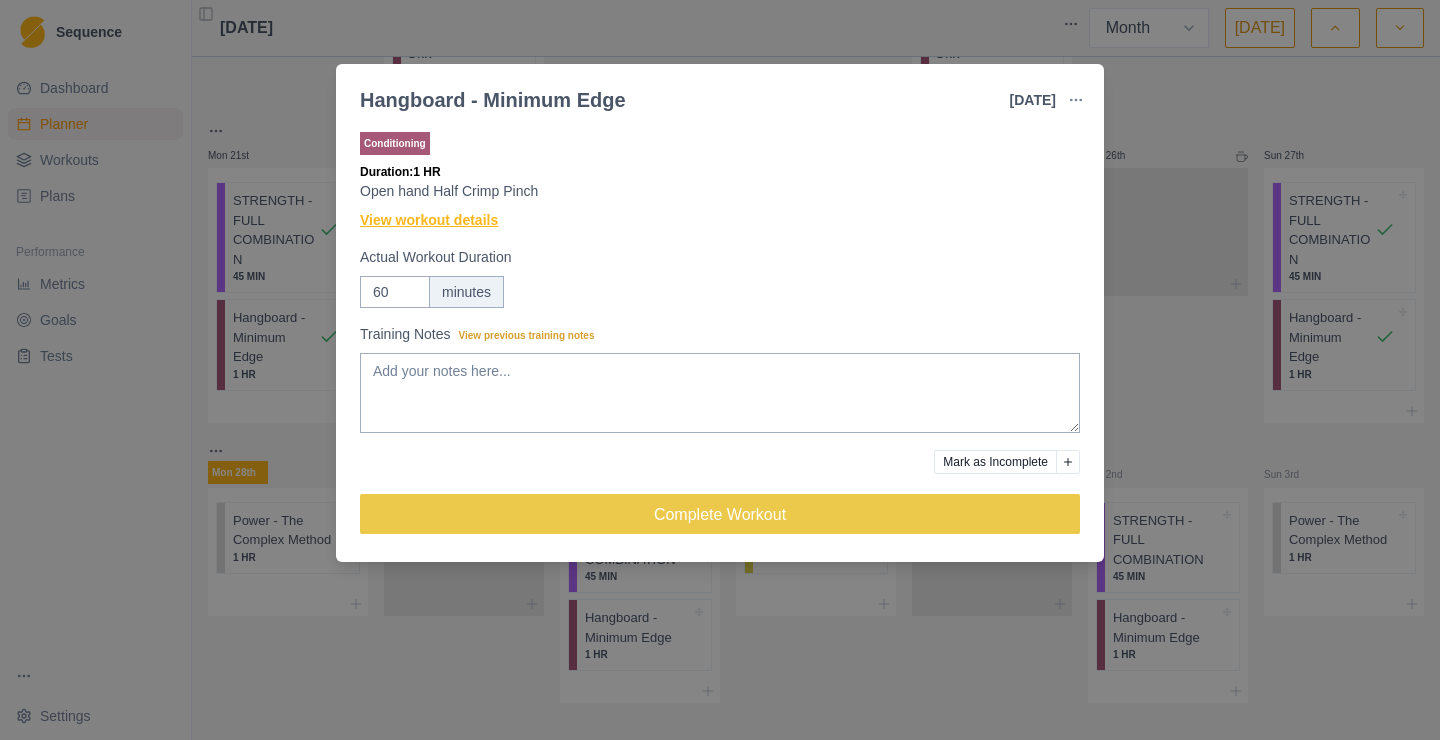 click on "View workout details" at bounding box center [429, 220] 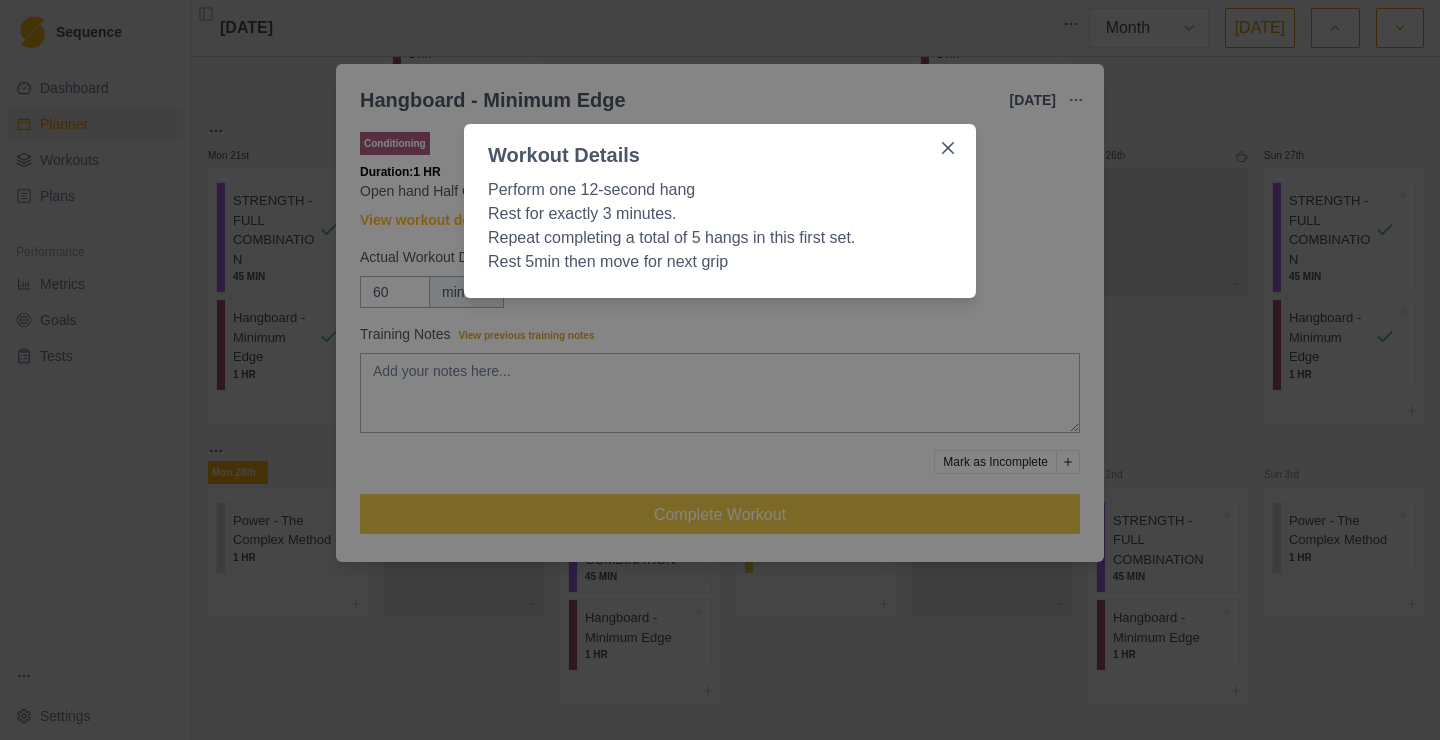 click on "Rest 5min then move for next grip" at bounding box center [720, 262] 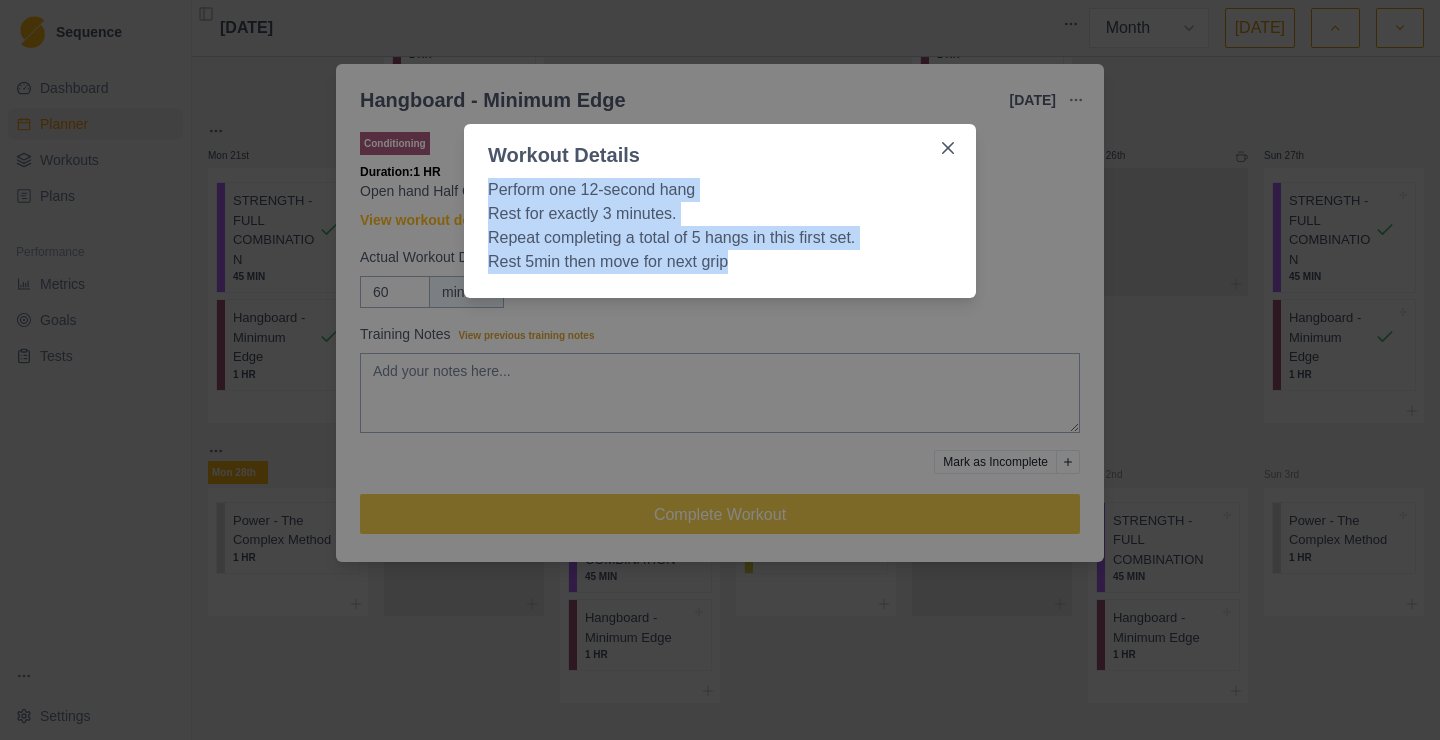 drag, startPoint x: 679, startPoint y: 255, endPoint x: 473, endPoint y: 190, distance: 216.01157 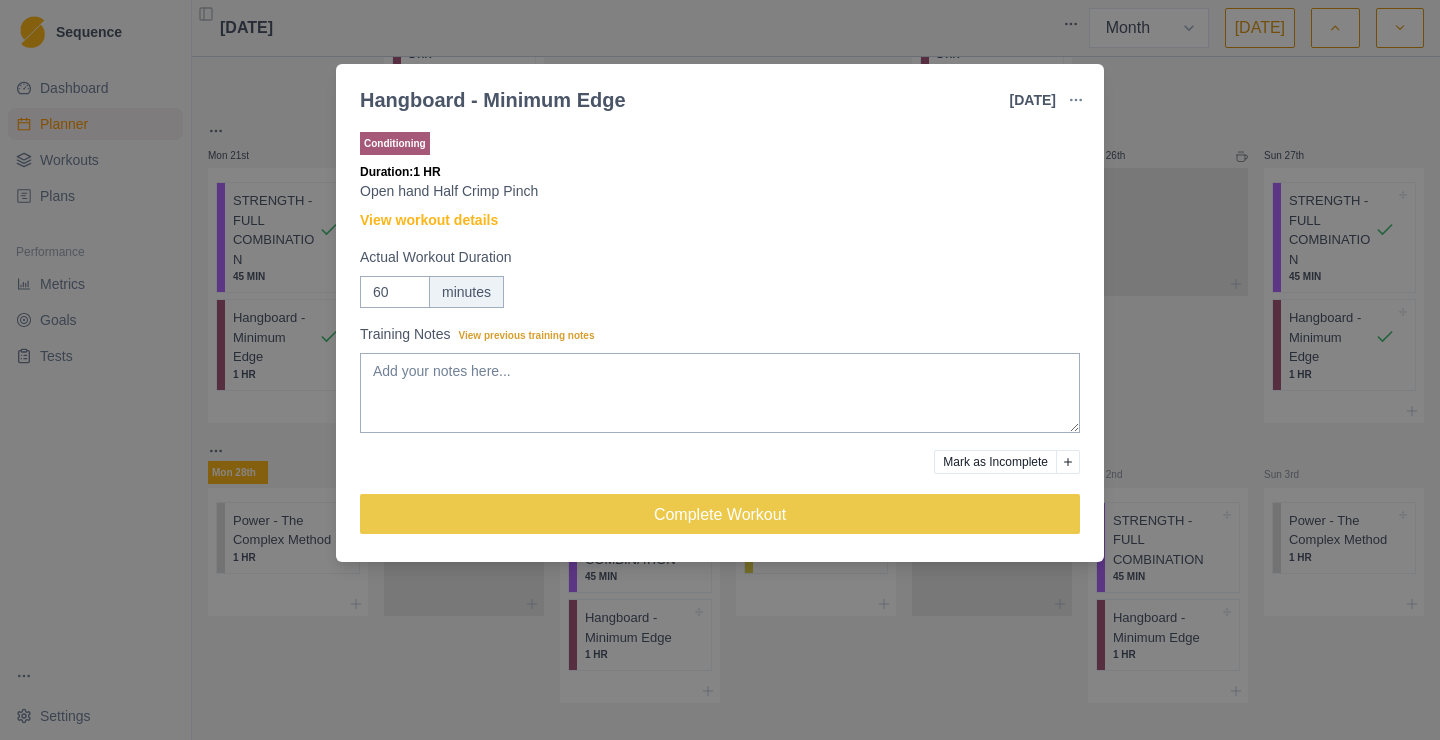 click on "Hangboard - Minimum Edge [DATE] Link To Goal View Workout Metrics Edit Original Workout Reschedule Workout Remove From Schedule Conditioning Duration:  1 HR Open hand
Half Crimp
Pinch View workout details Actual Workout Duration 60 minutes Training Notes View previous training notes Mark as Incomplete Complete Workout" at bounding box center [720, 370] 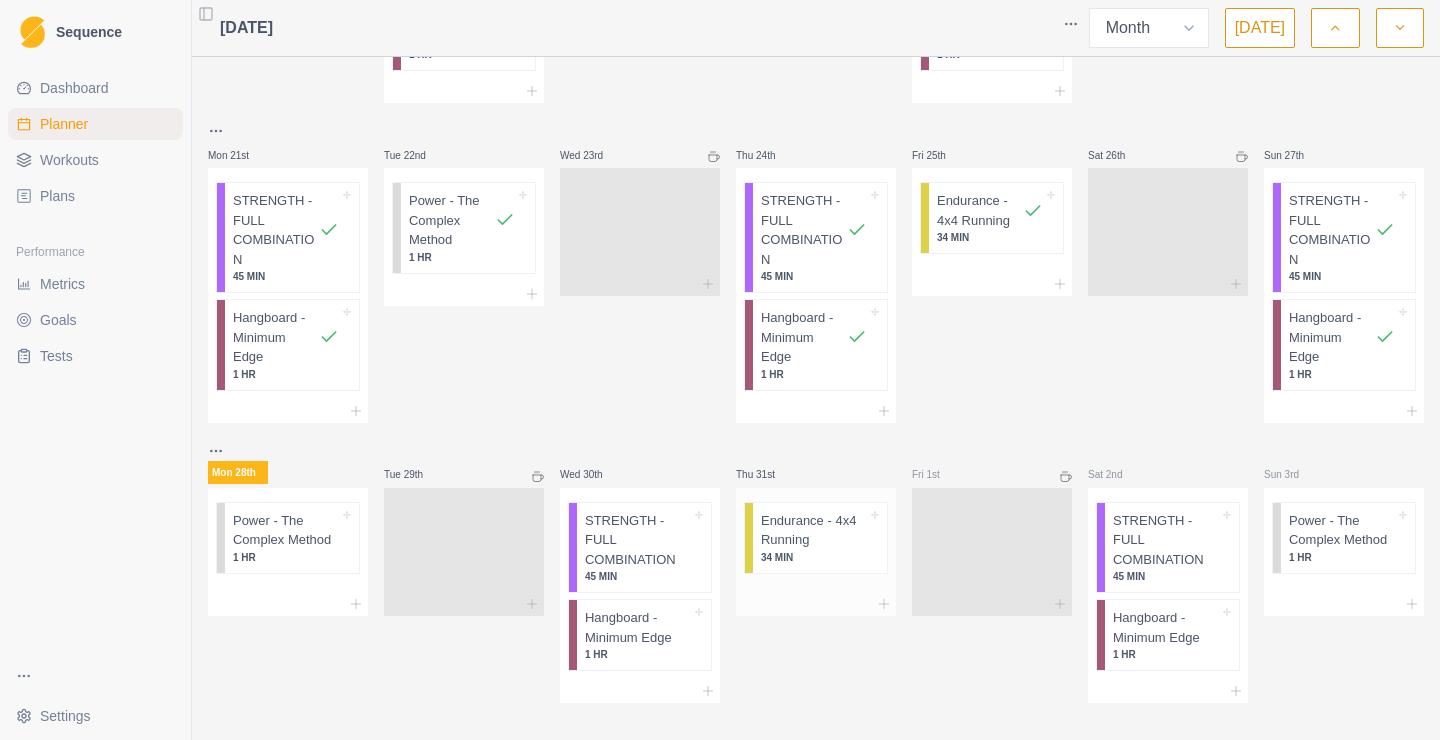 click on "34 MIN" at bounding box center (814, 557) 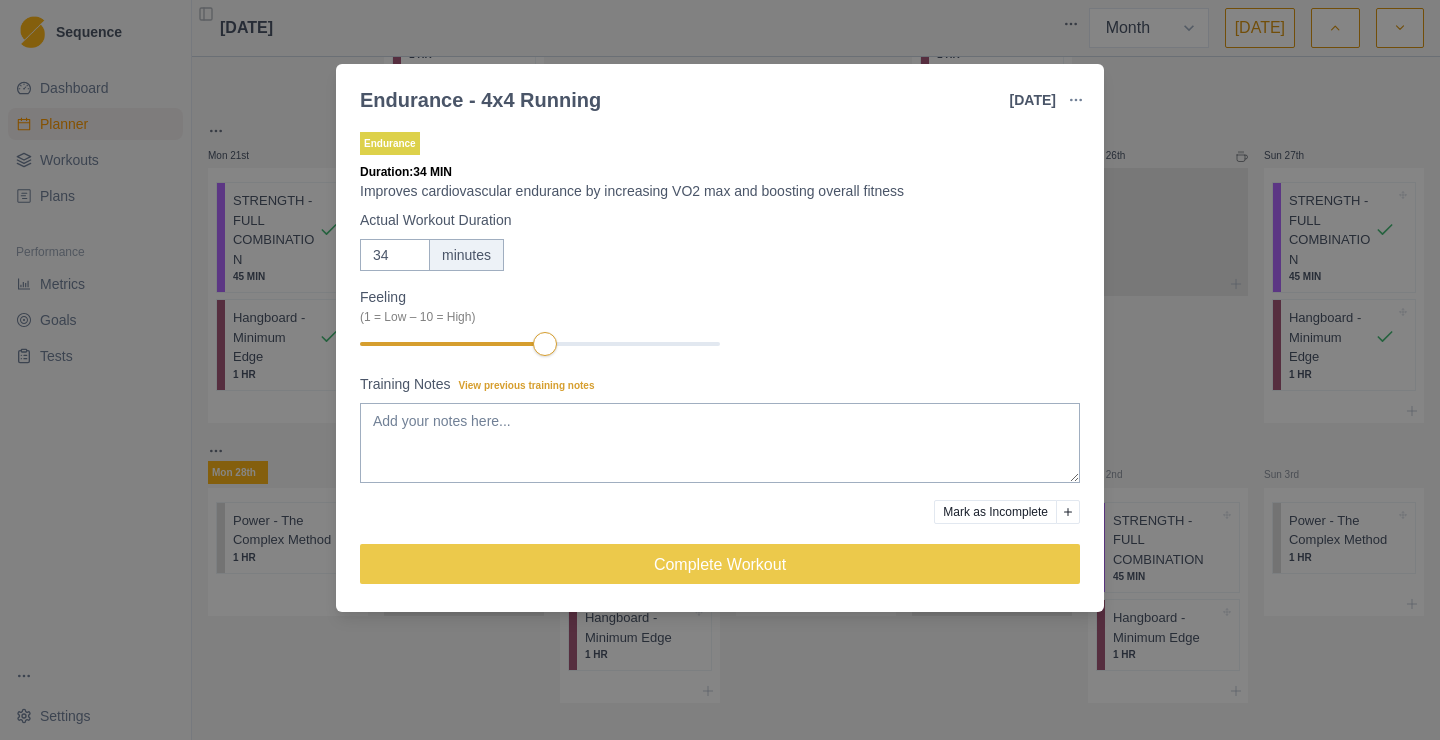 click on "Endurance - 4x4 Running" at bounding box center (480, 100) 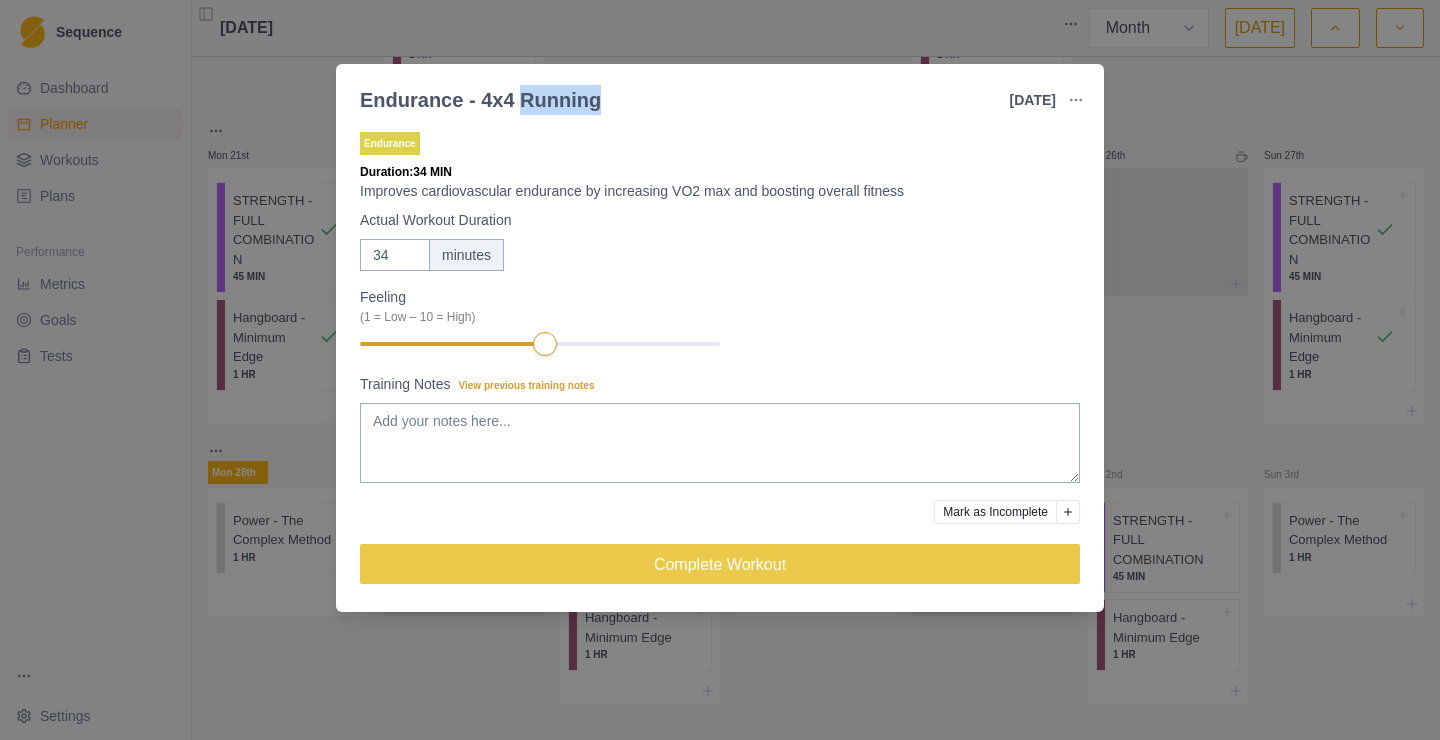 click on "Endurance - 4x4 Running" at bounding box center [480, 100] 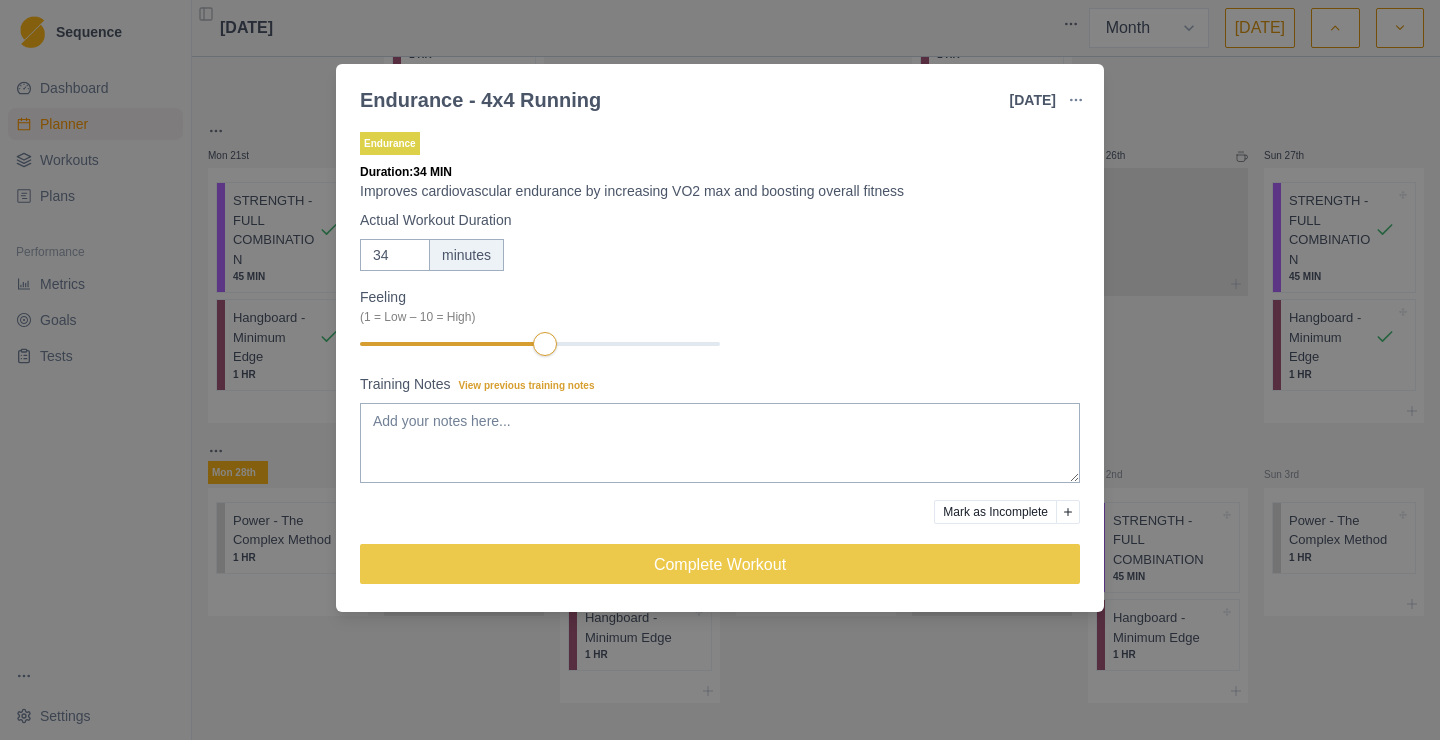 click on "Endurance - 4x4 Running" at bounding box center (480, 100) 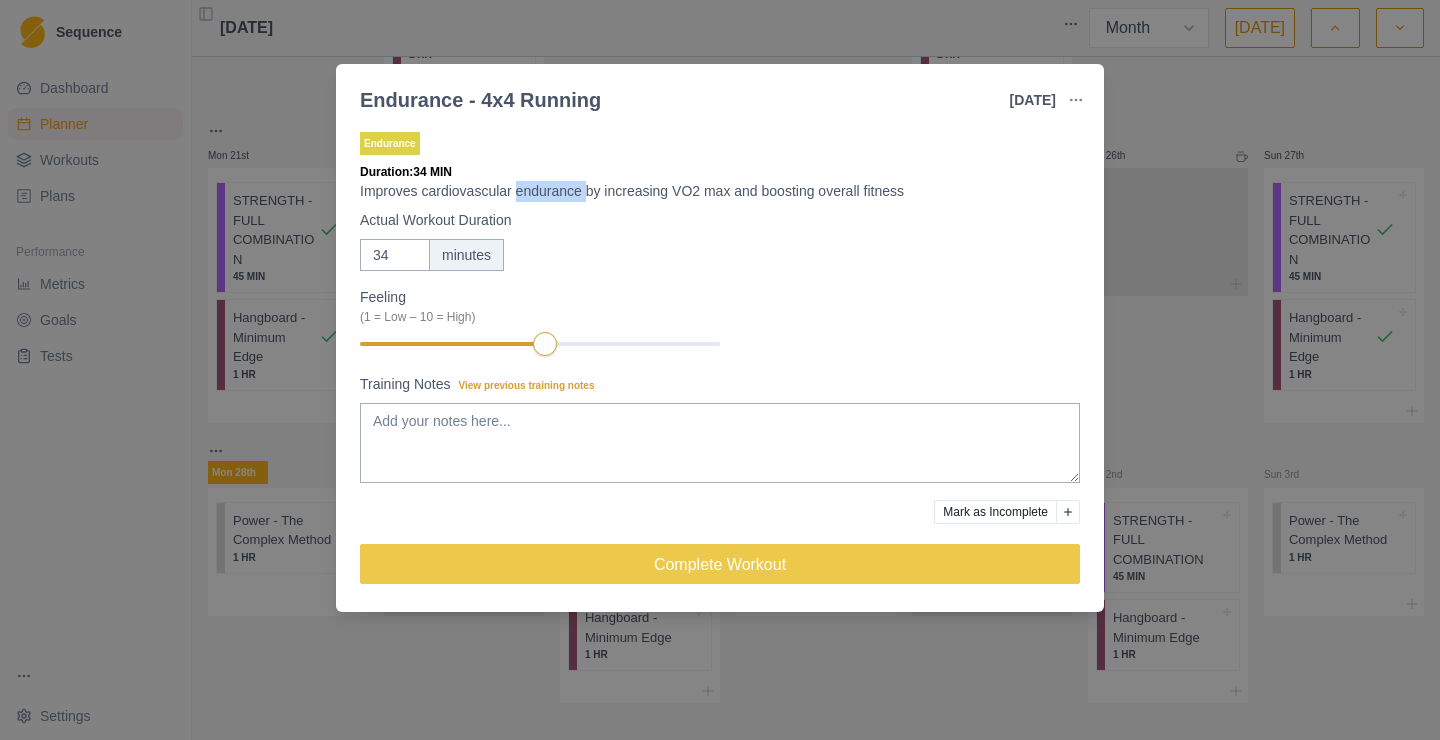 click on "Improves cardiovascular endurance by increasing VO2 max and boosting overall fitness" at bounding box center [720, 191] 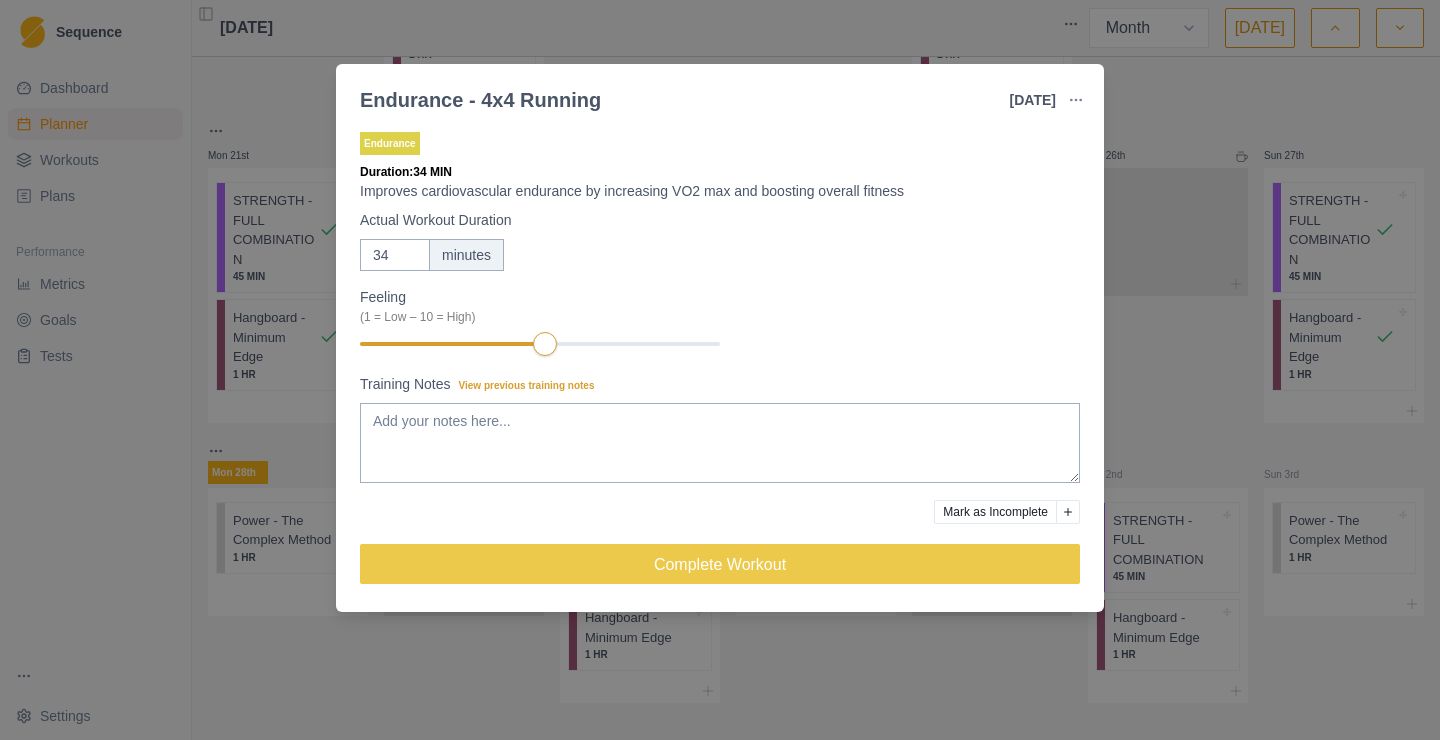 click on "Improves cardiovascular endurance by increasing VO2 max and boosting overall fitness" at bounding box center (720, 191) 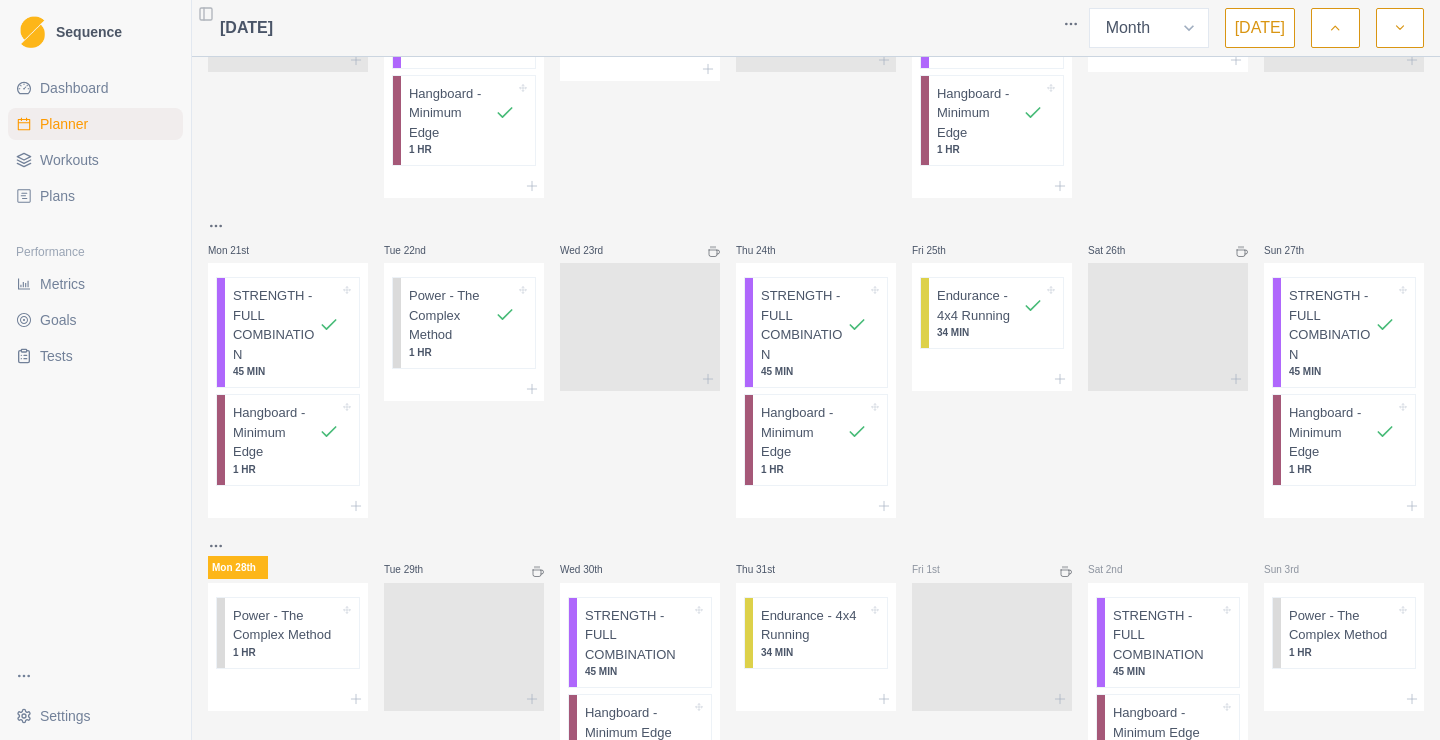 scroll, scrollTop: 740, scrollLeft: 0, axis: vertical 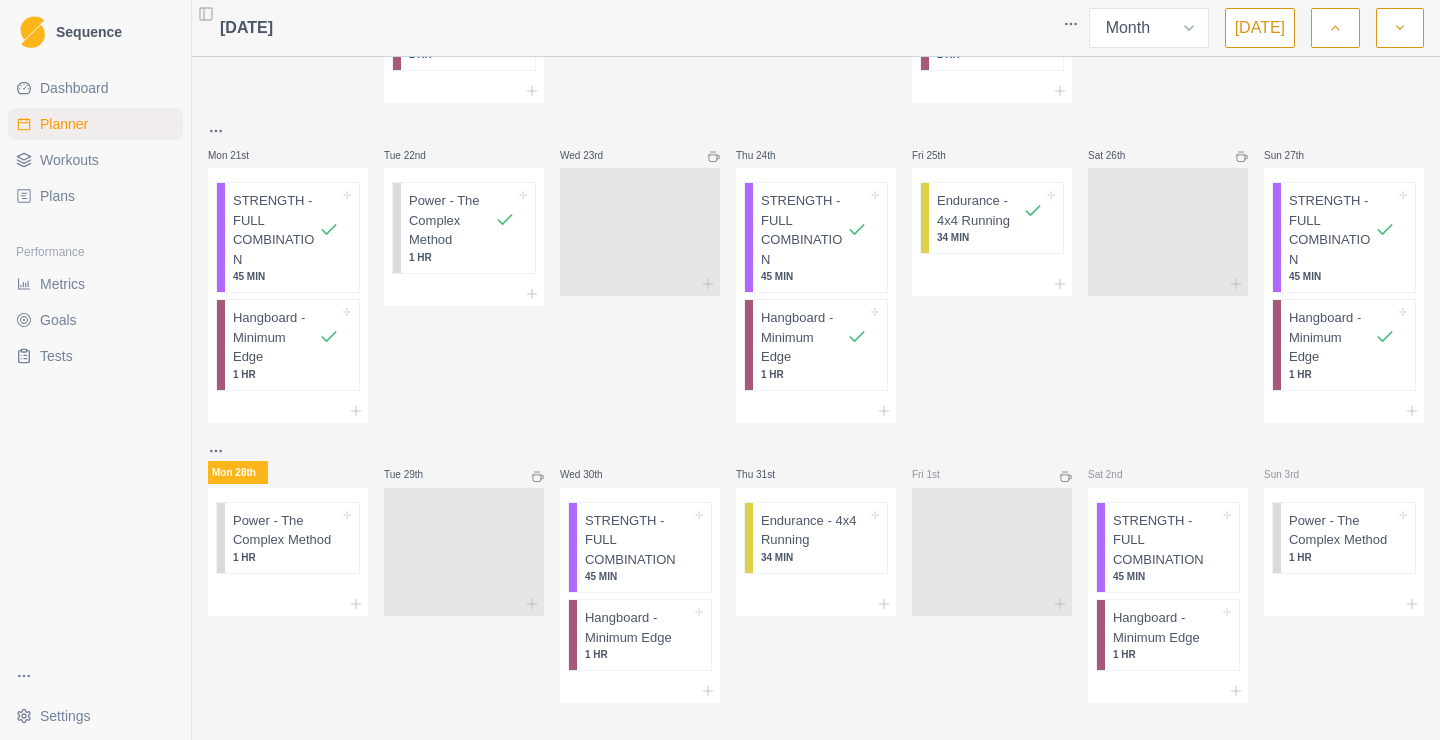 click 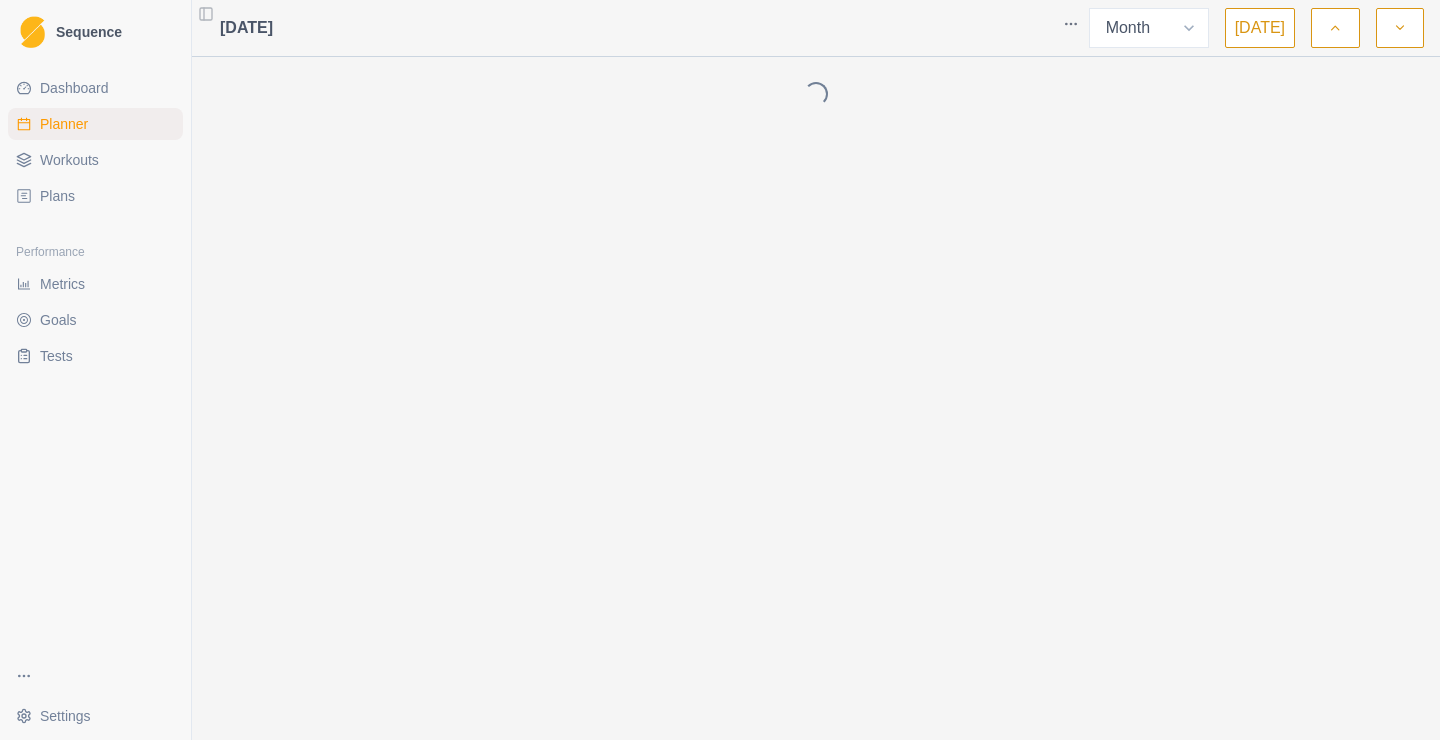 scroll, scrollTop: 0, scrollLeft: 0, axis: both 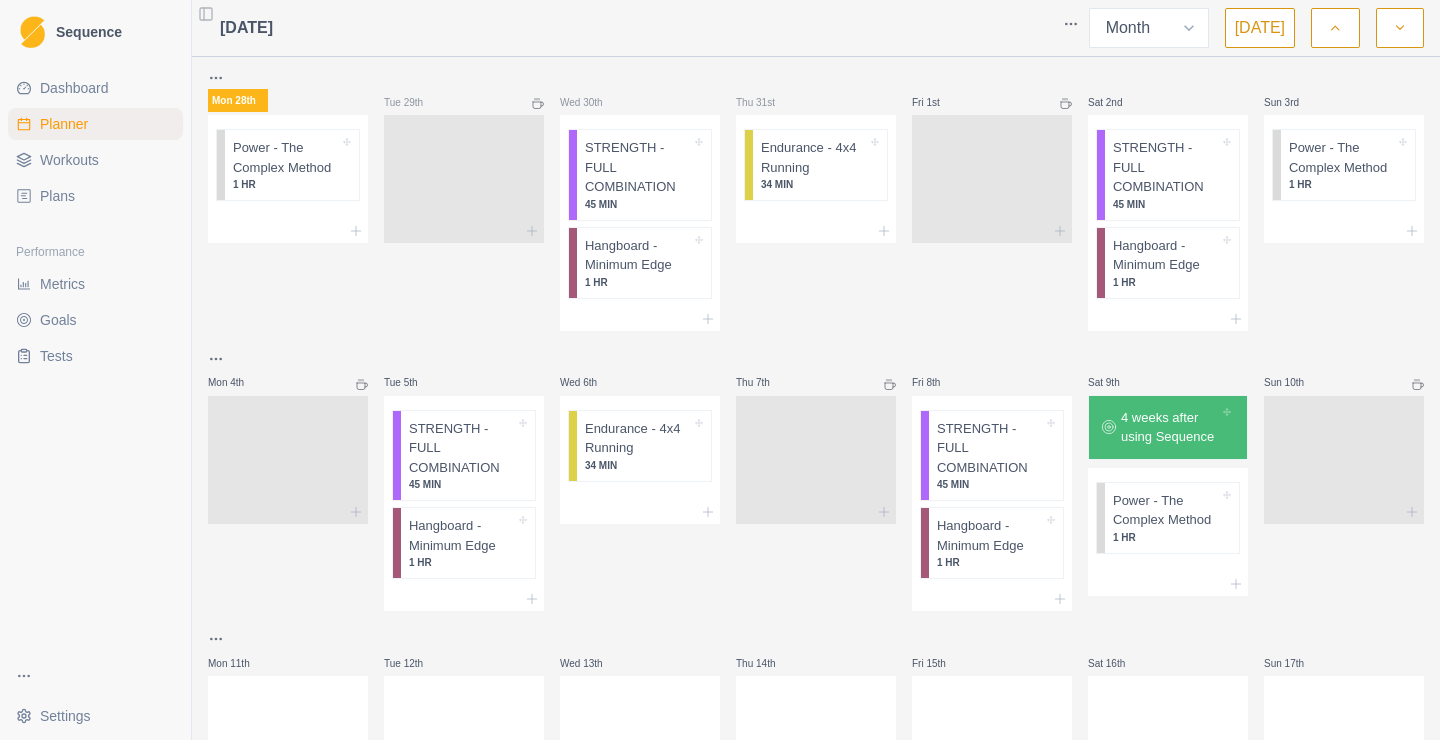 click at bounding box center (1335, 28) 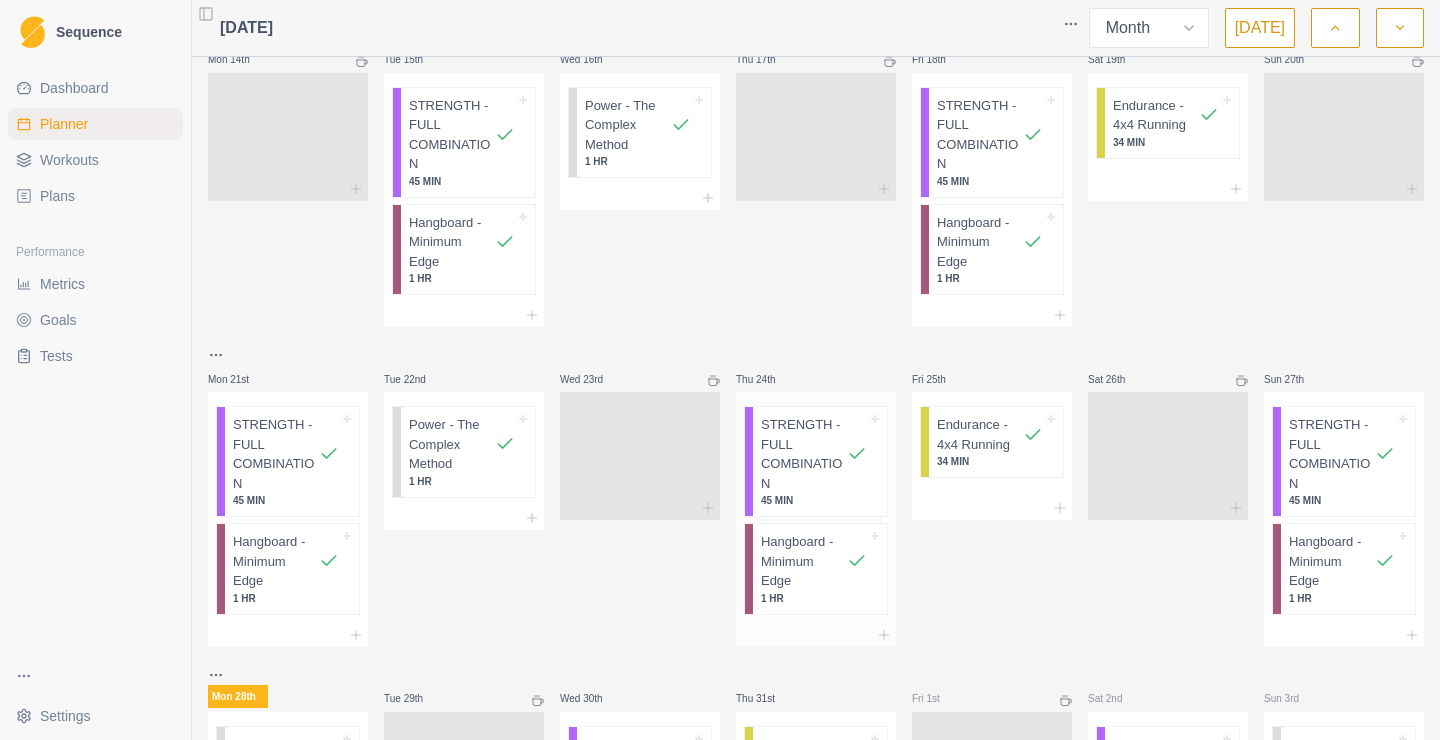 scroll, scrollTop: 740, scrollLeft: 0, axis: vertical 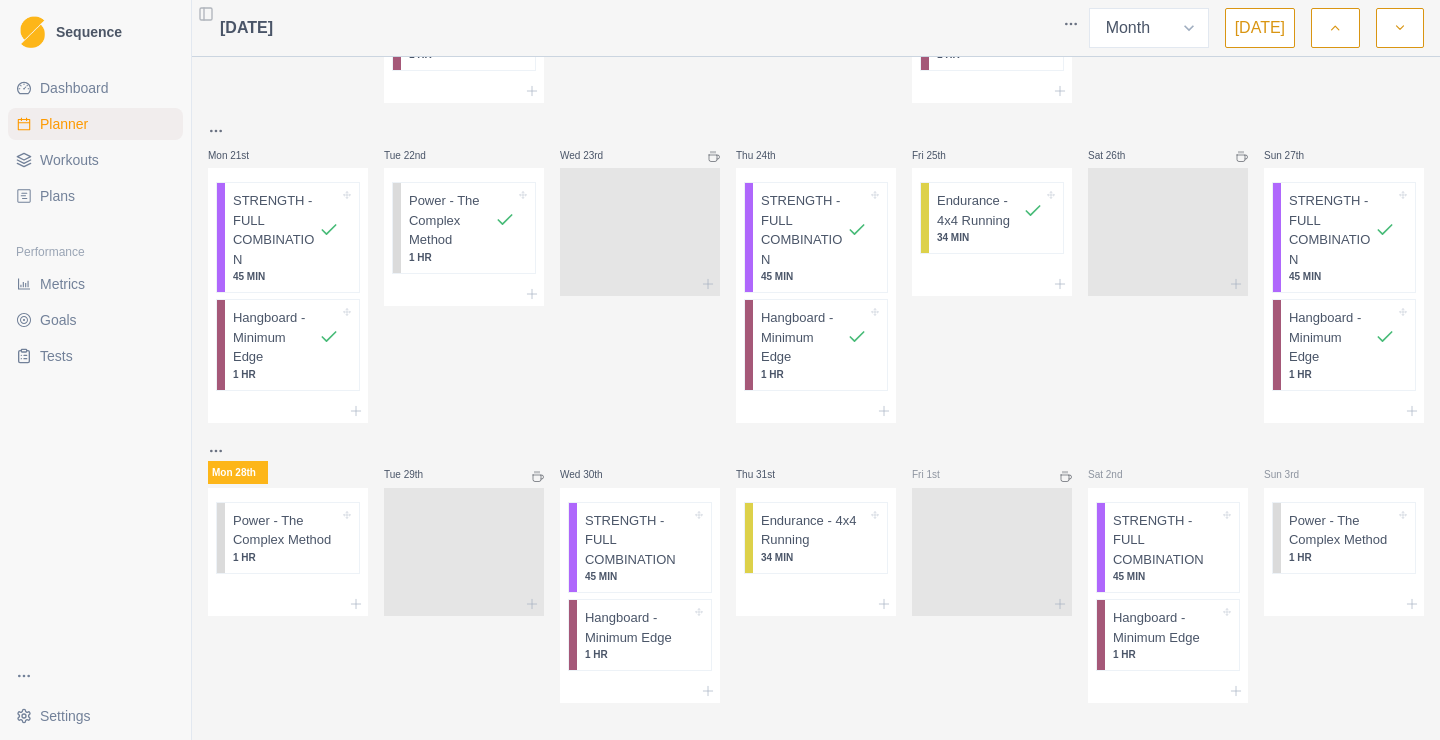 click at bounding box center (1400, 28) 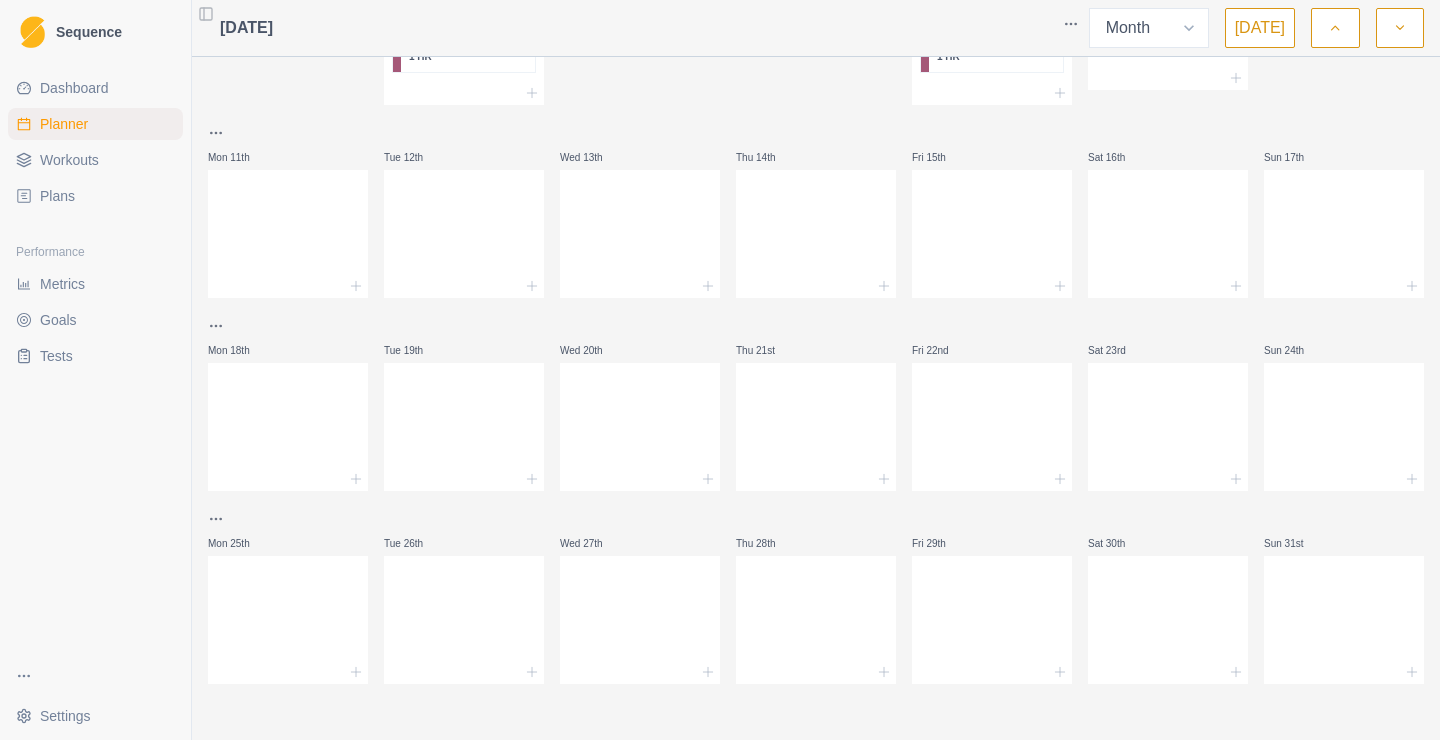 scroll, scrollTop: 0, scrollLeft: 0, axis: both 